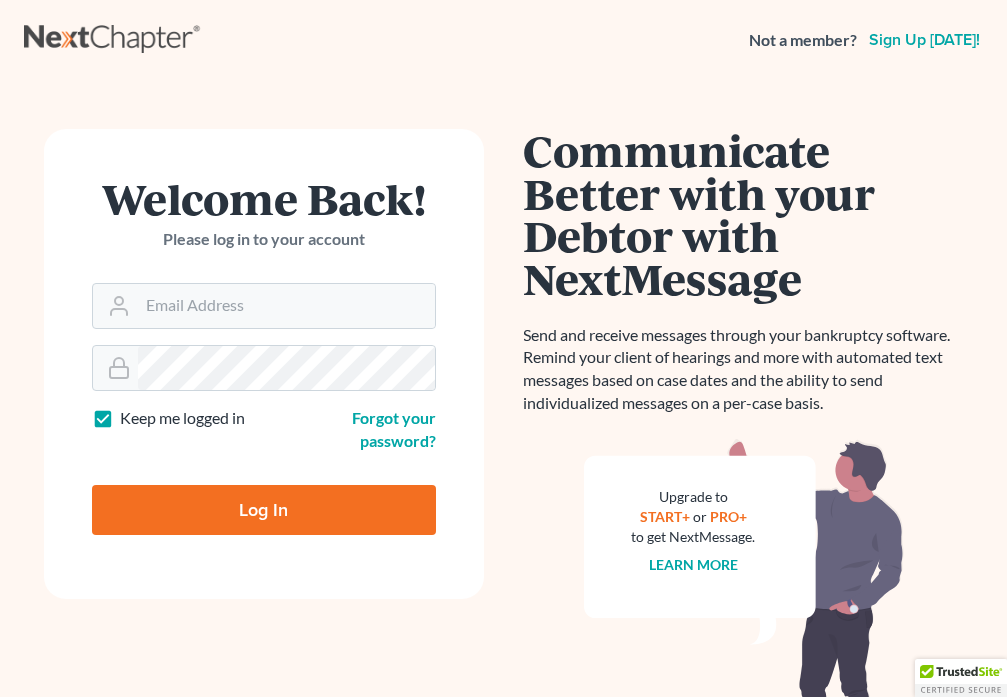 scroll, scrollTop: 0, scrollLeft: 0, axis: both 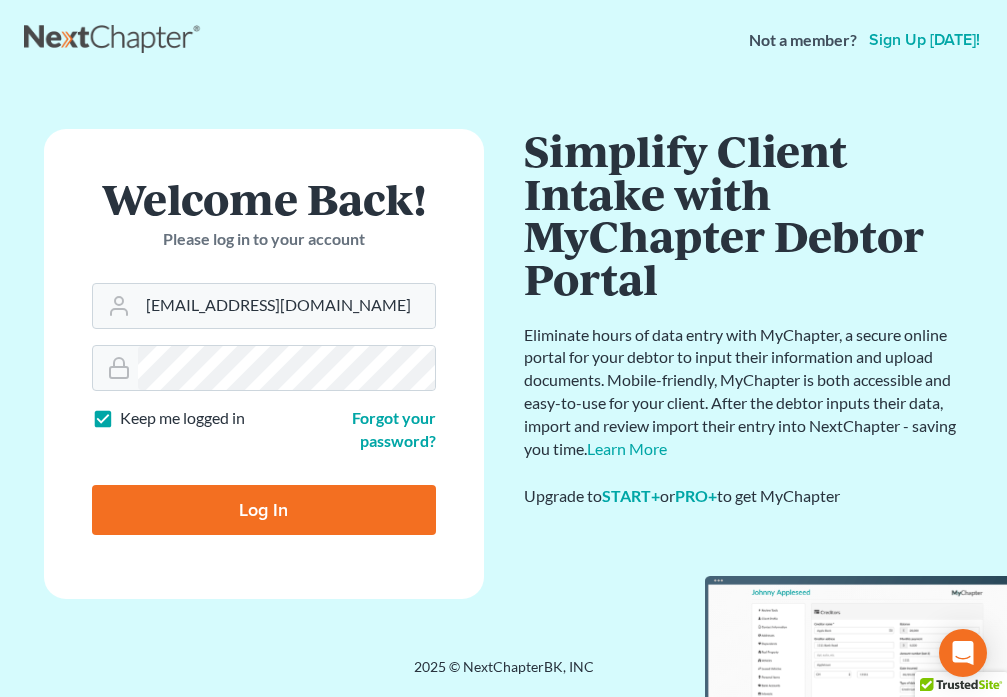 type on "[EMAIL_ADDRESS][DOMAIN_NAME]" 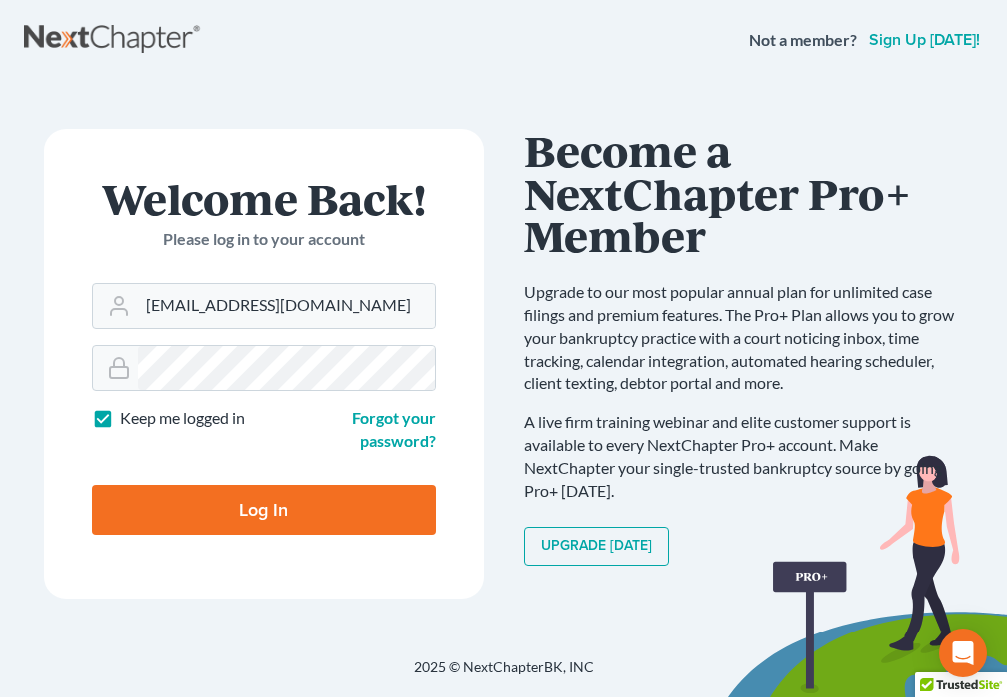 click on "Log In" at bounding box center (264, 510) 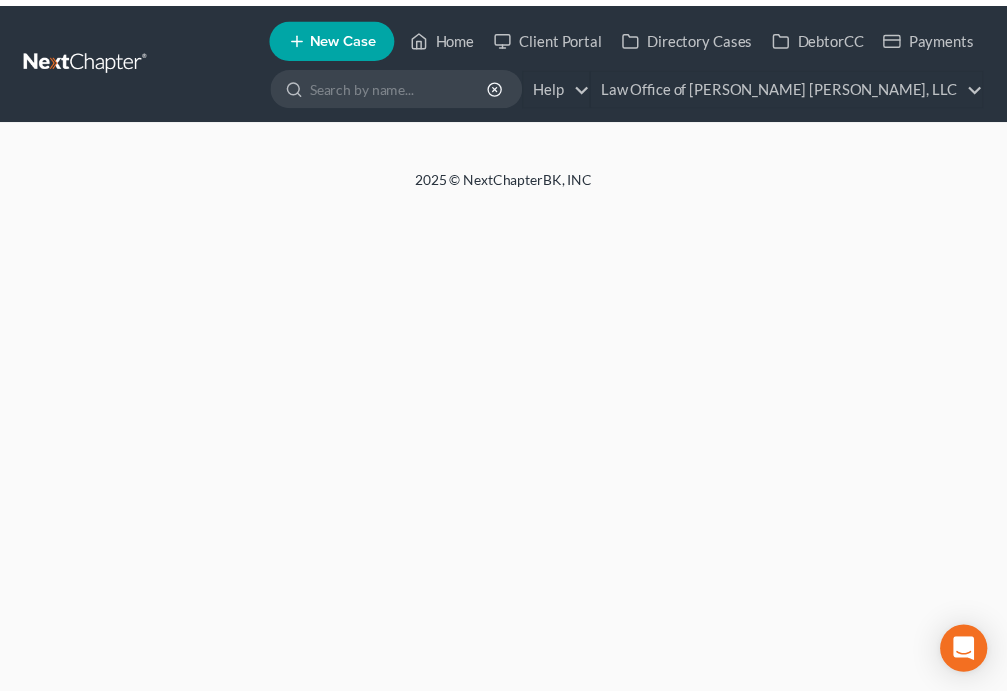 scroll, scrollTop: 0, scrollLeft: 0, axis: both 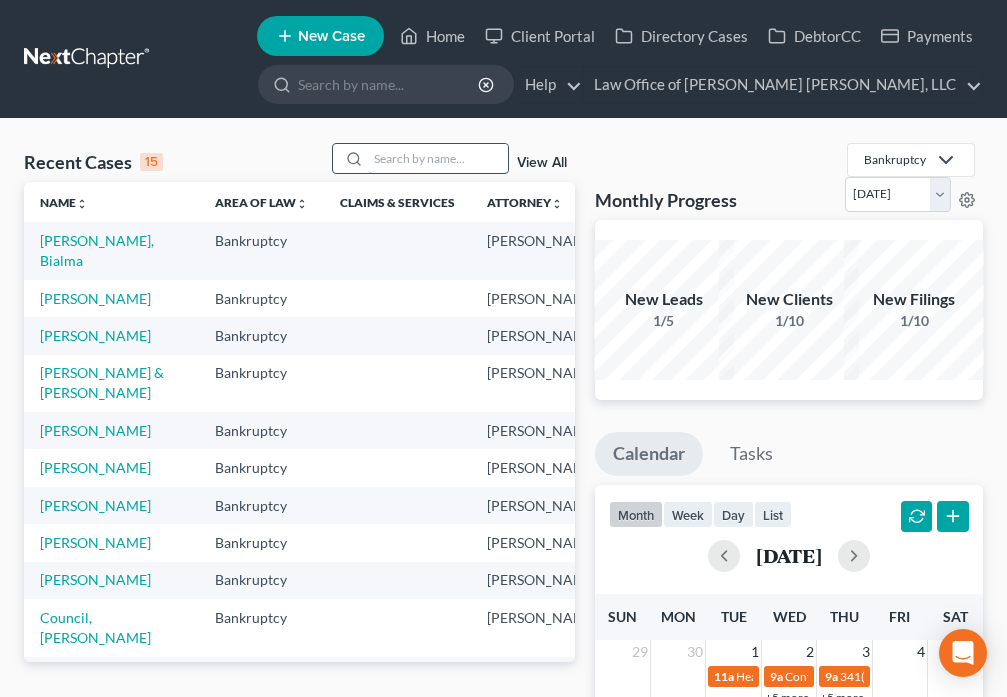 click at bounding box center (438, 158) 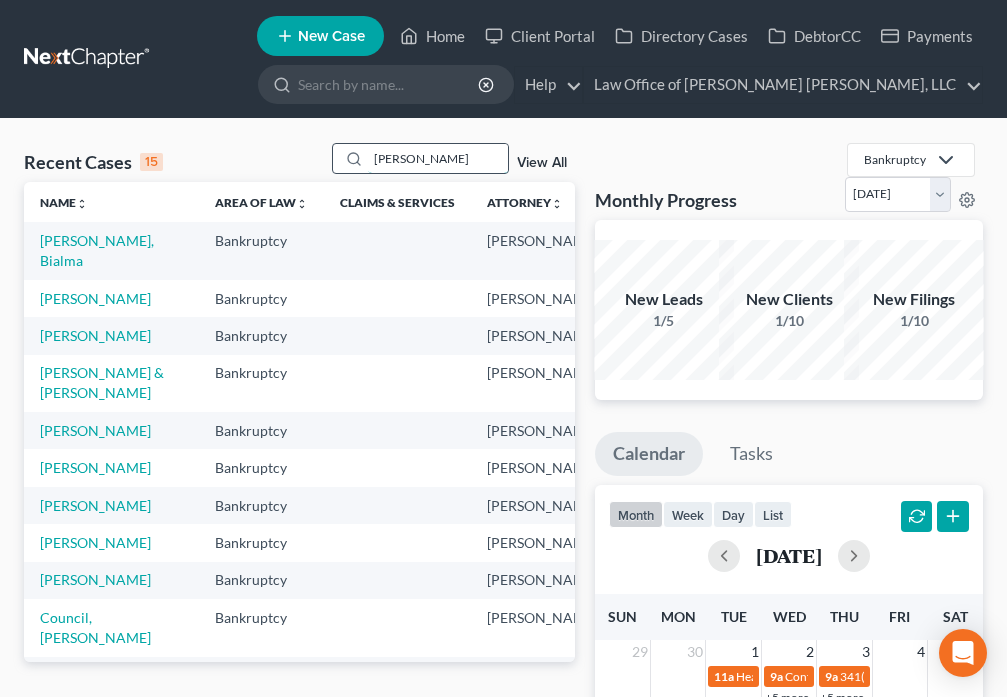 type on "[PERSON_NAME]" 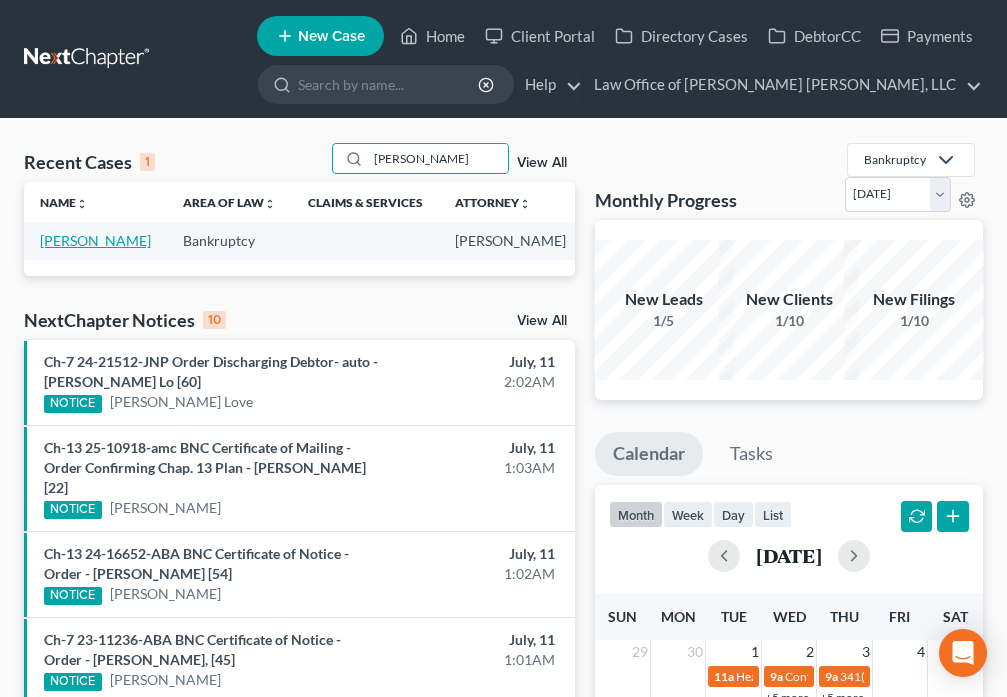 click on "[PERSON_NAME]" at bounding box center [95, 240] 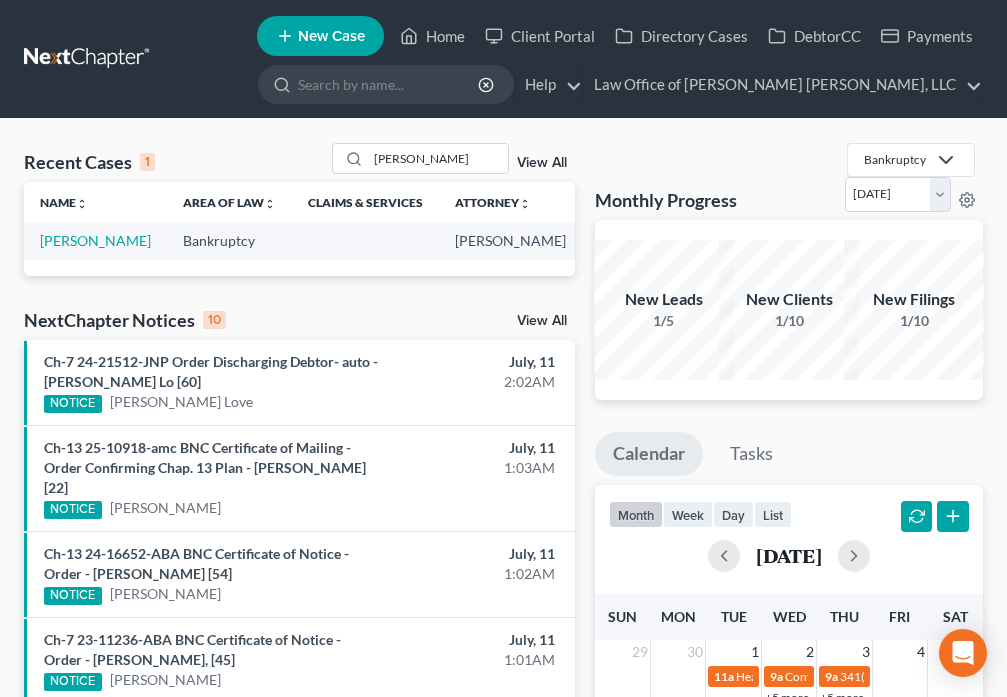 select on "1" 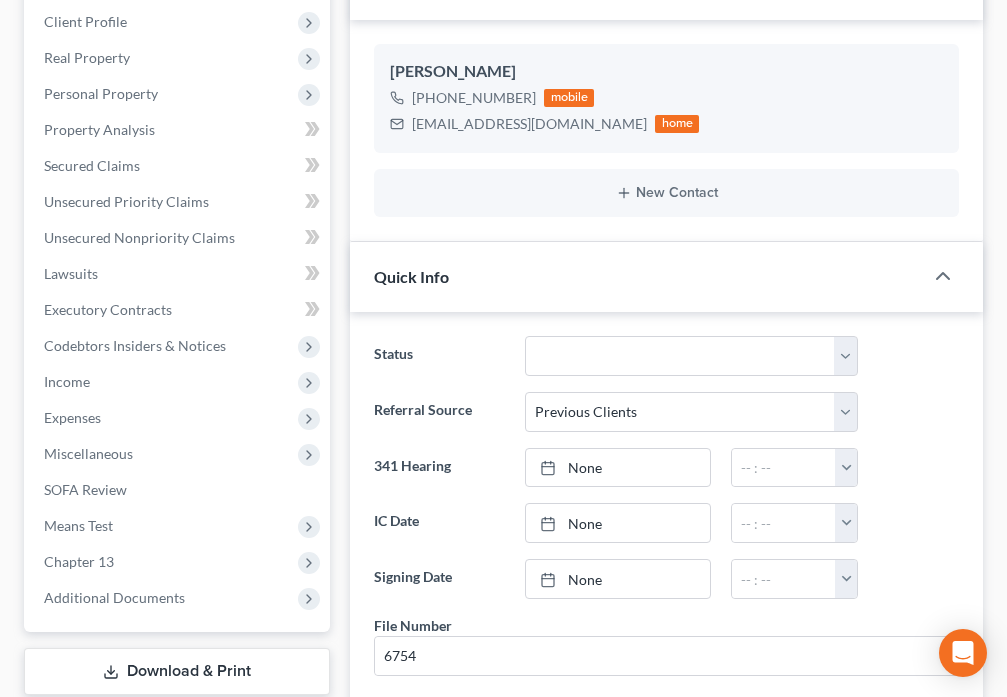 scroll, scrollTop: 630, scrollLeft: 0, axis: vertical 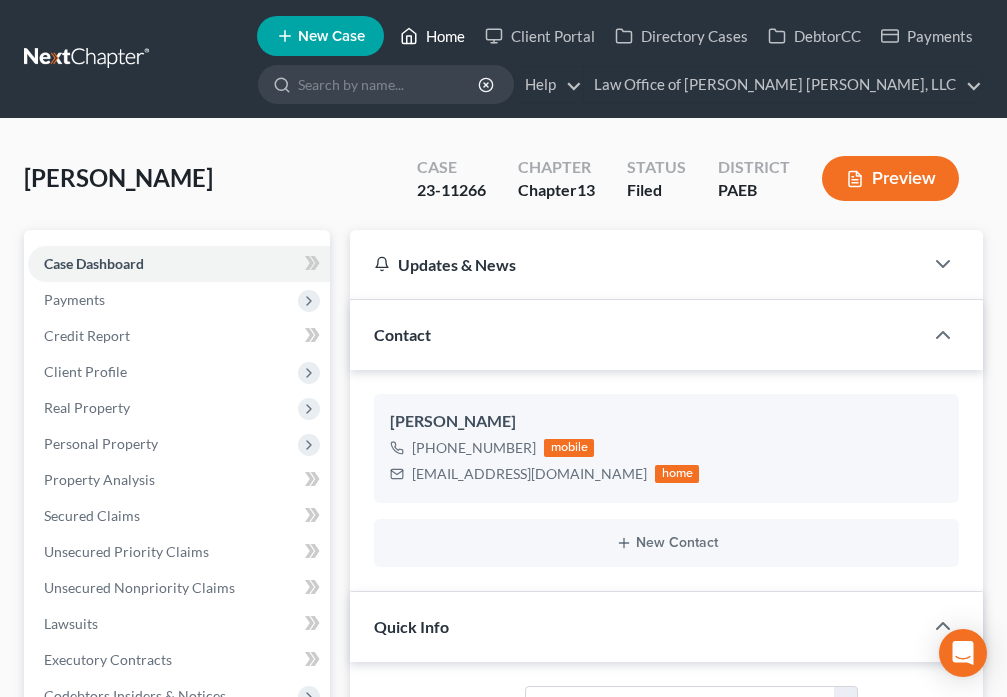 click on "Home" at bounding box center [432, 36] 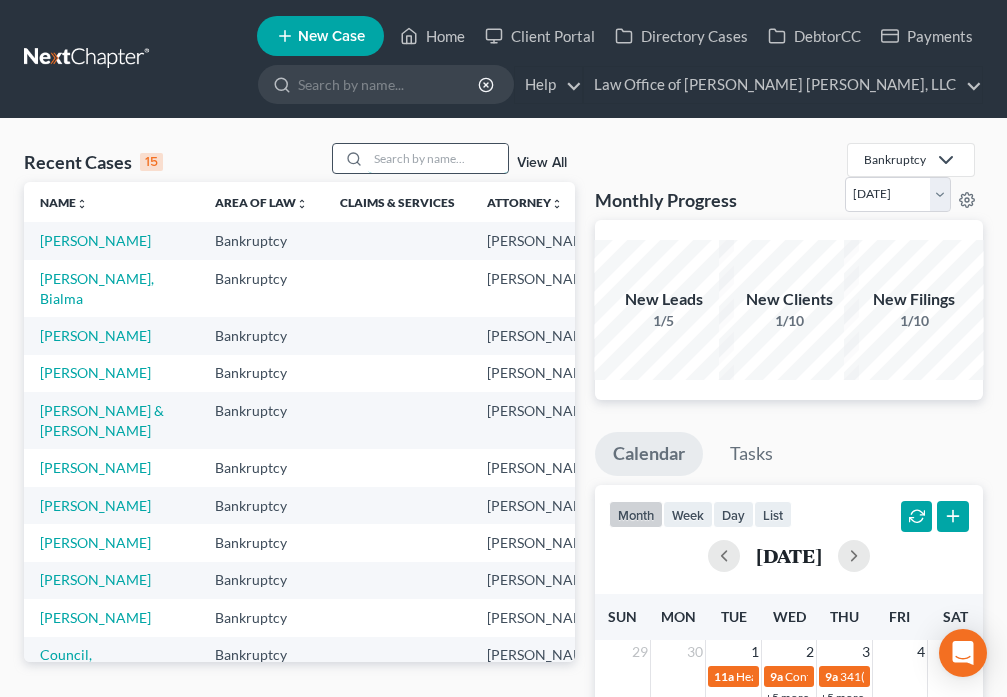 click at bounding box center (438, 158) 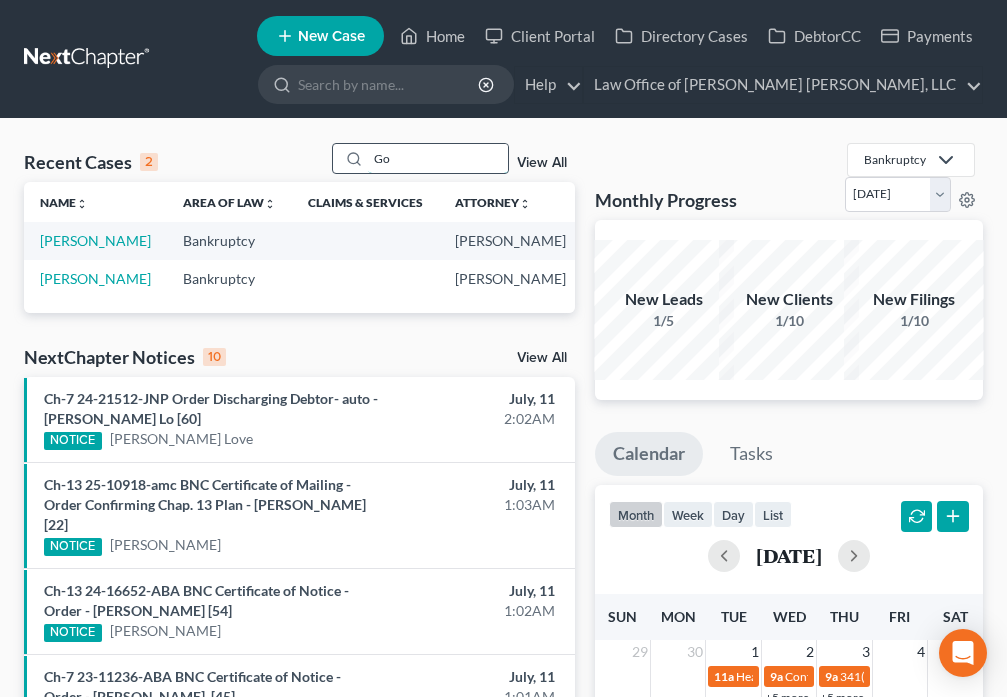 type on "G" 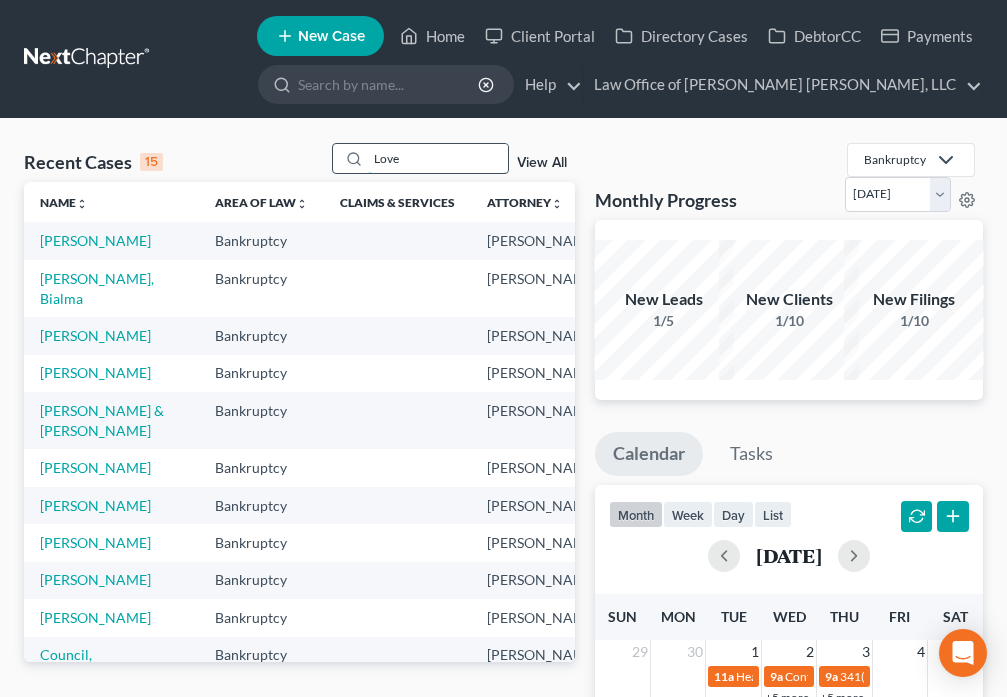 type on "Love" 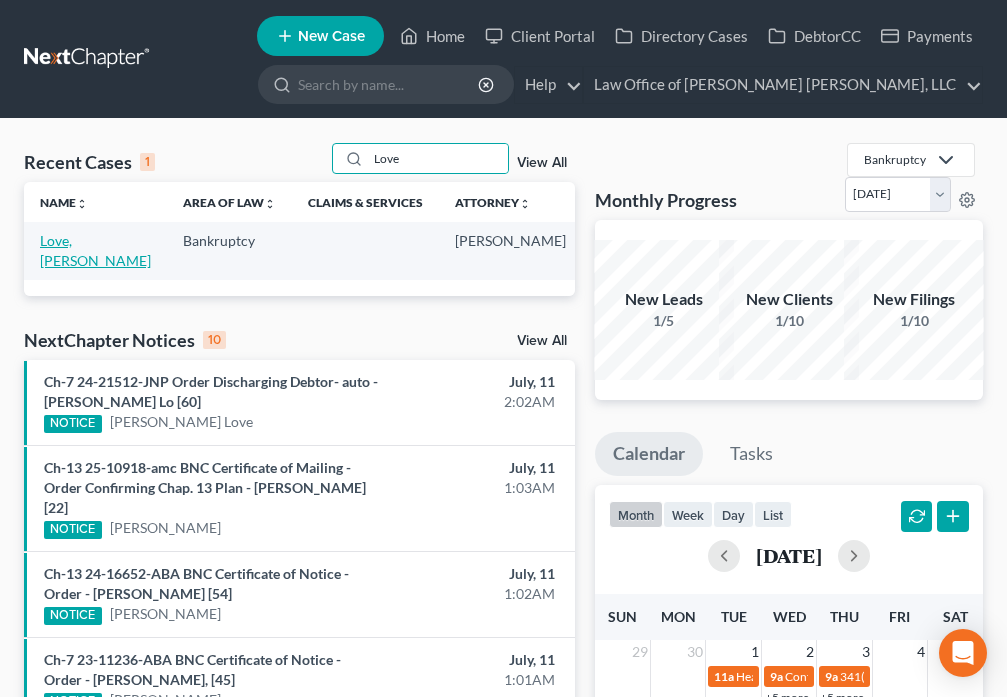 click on "Love, [PERSON_NAME]" at bounding box center (95, 250) 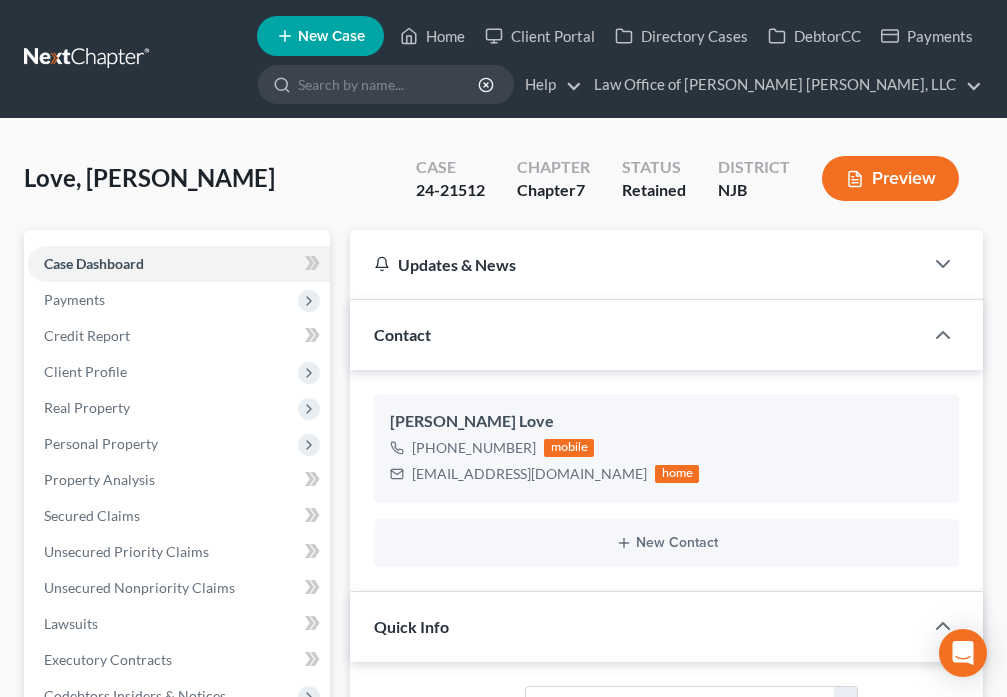 scroll, scrollTop: 617, scrollLeft: 0, axis: vertical 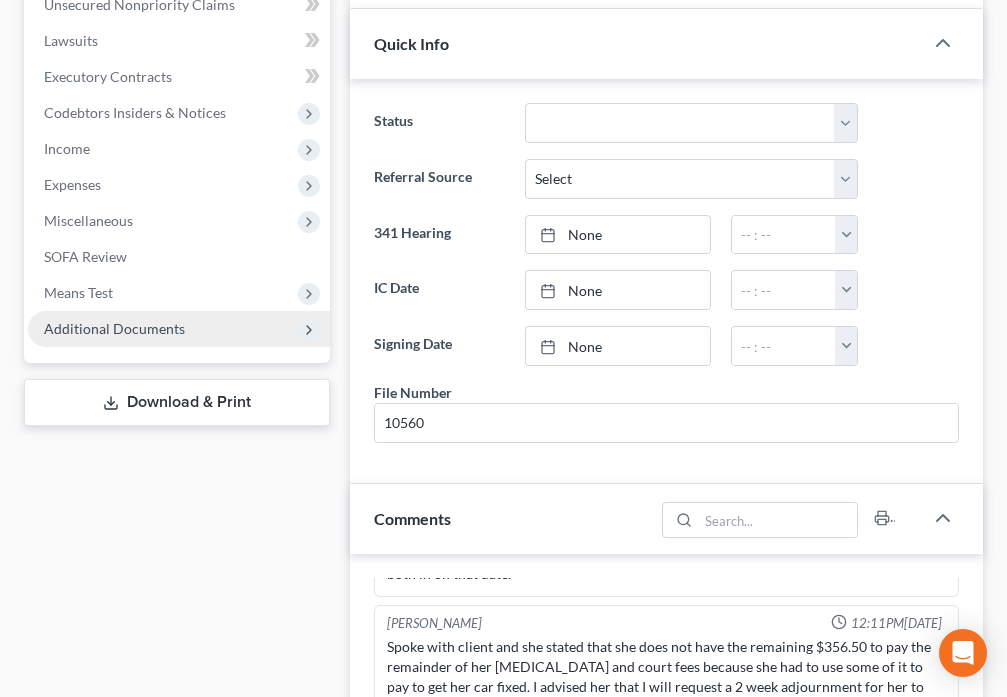 click on "Additional Documents" at bounding box center [179, 329] 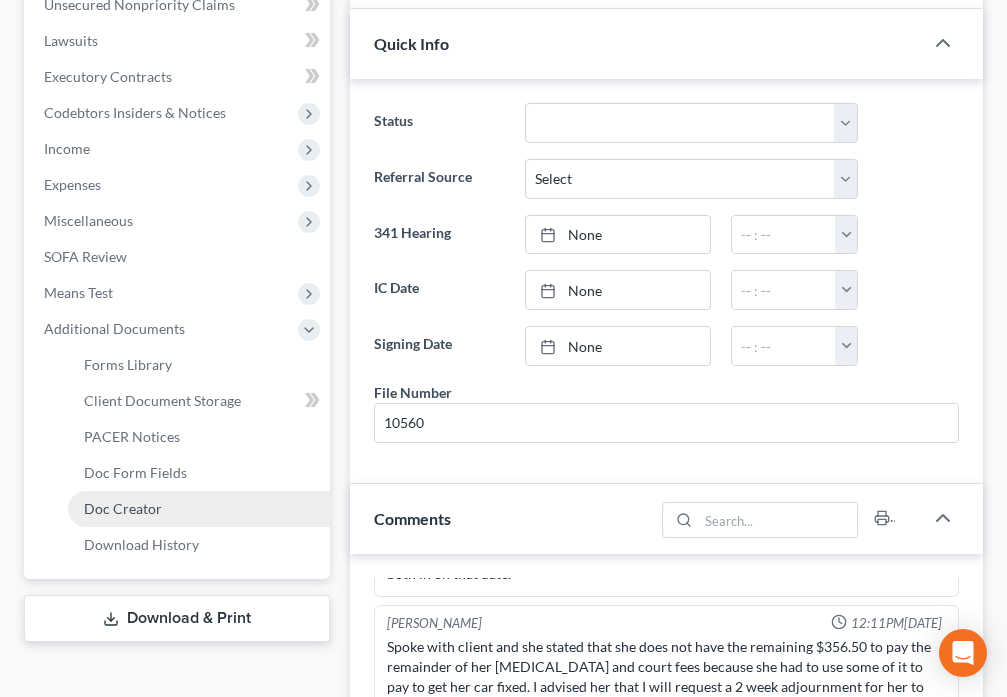 click on "Doc Creator" at bounding box center [199, 509] 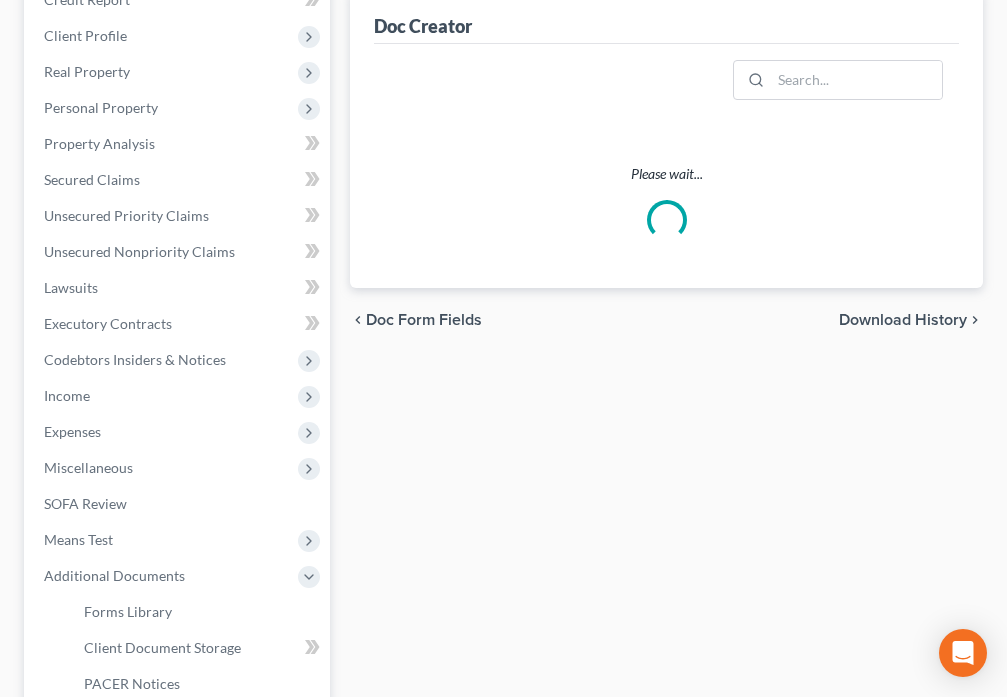 scroll, scrollTop: 0, scrollLeft: 0, axis: both 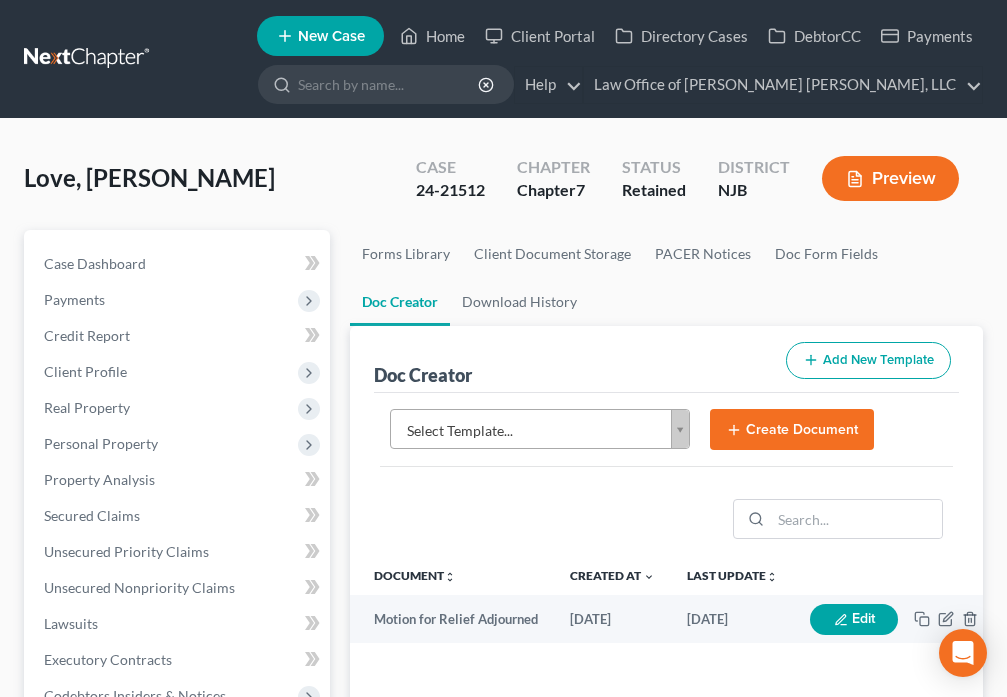 click on "Home New Case Client Portal Directory Cases DebtorCC Payments Law Office of [PERSON_NAME] [PERSON_NAME], LLC [EMAIL_ADDRESS][DOMAIN_NAME] My Account Settings Plan + Billing Account Add-Ons Help Center Webinars Training Videos What's new Log out New Case Home Client Portal Directory Cases DebtorCC Payments         - No Result - See all results Or Press Enter... Help Help Center Webinars Training Videos What's new Law Office of [PERSON_NAME] [PERSON_NAME], LLC Law Office of [PERSON_NAME] [PERSON_NAME], LLC [EMAIL_ADDRESS][DOMAIN_NAME] My Account Settings Plan + Billing Account Add-Ons Log out 	 Love, [PERSON_NAME] Upgraded Case 24-21512 Chapter Chapter  7 Status Retained District [GEOGRAPHIC_DATA] Preview Petition Navigation
Case Dashboard
Payments" at bounding box center (503, 650) 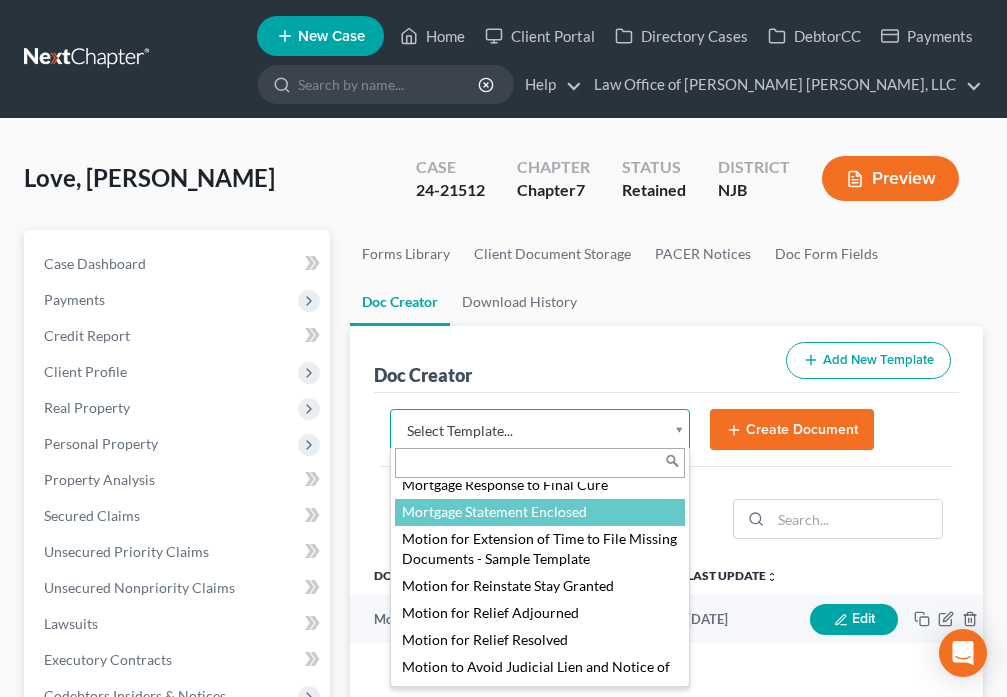 scroll, scrollTop: 1843, scrollLeft: 0, axis: vertical 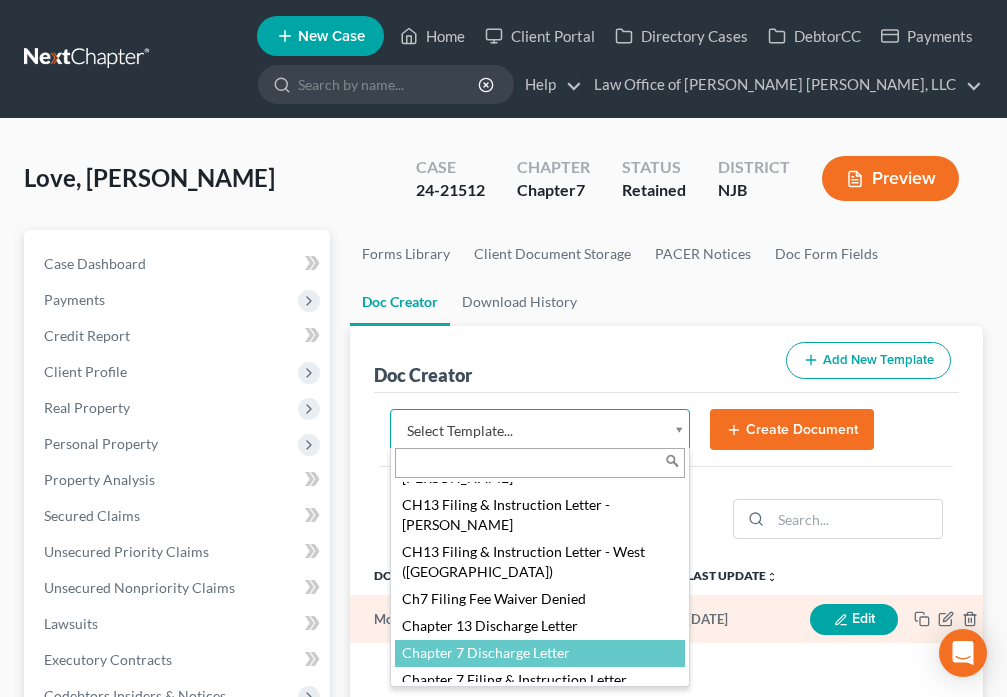 select on "89062" 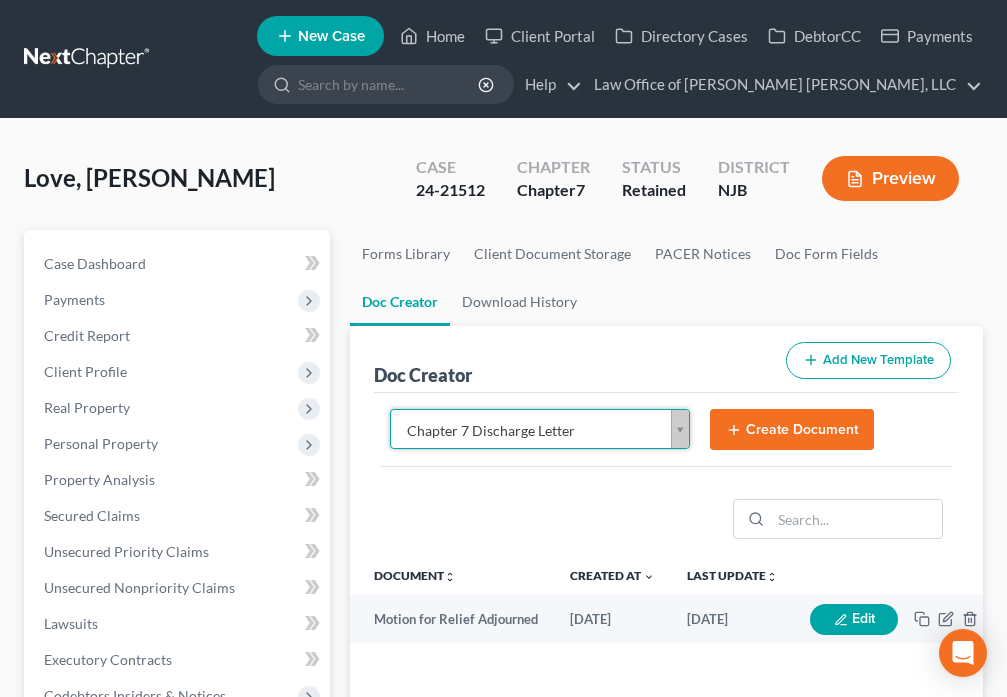 click on "Create Document" at bounding box center (792, 430) 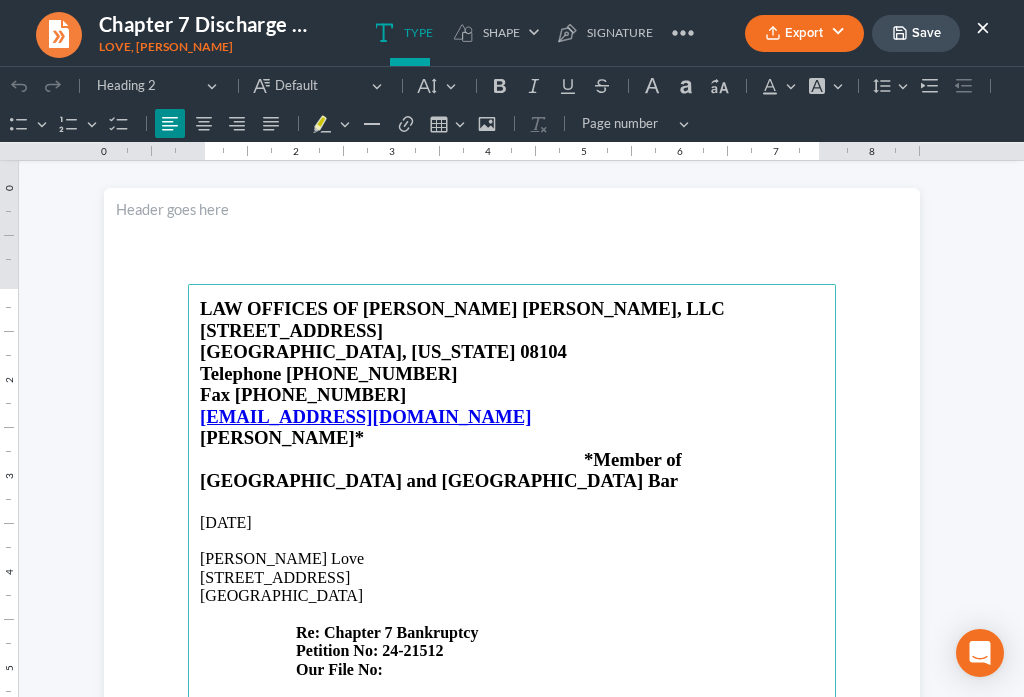 scroll, scrollTop: 47, scrollLeft: 0, axis: vertical 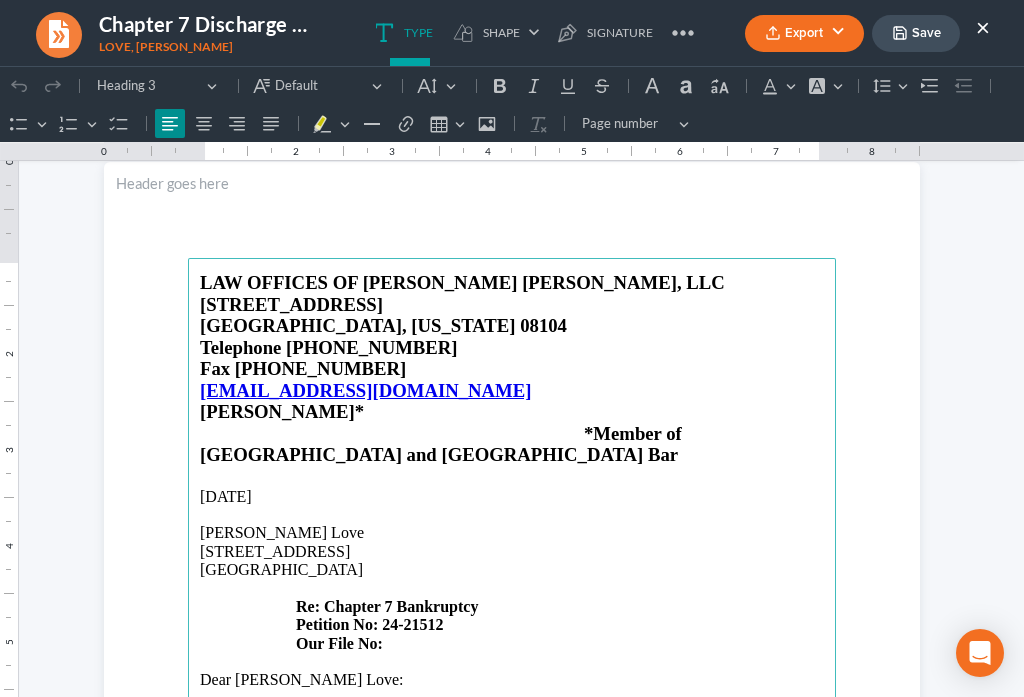 click on "Our File No:" at bounding box center [512, 644] 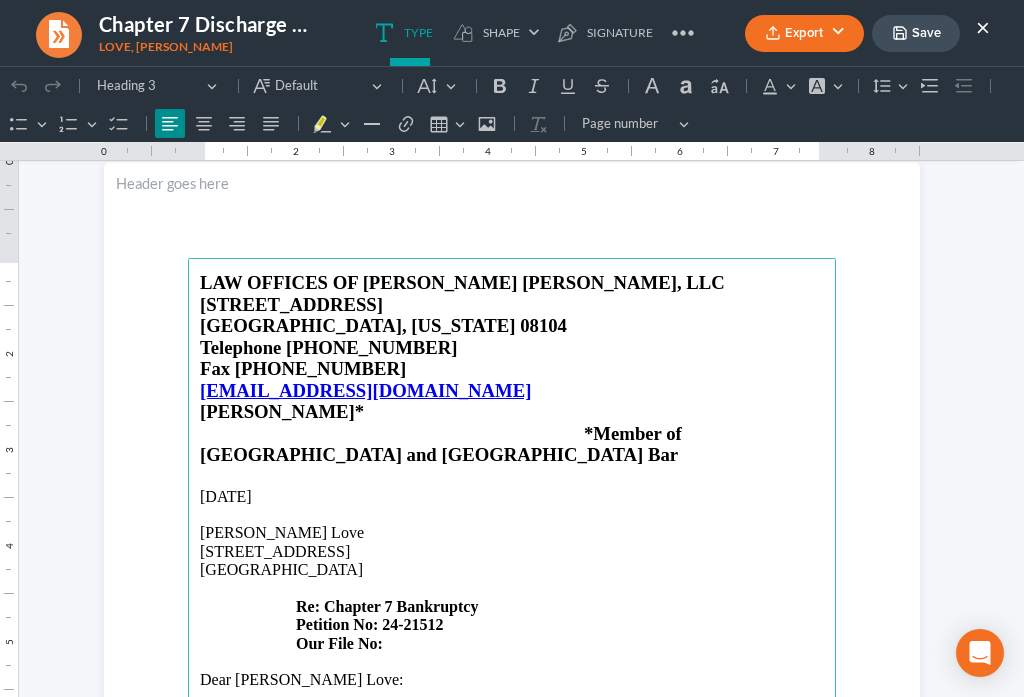 type 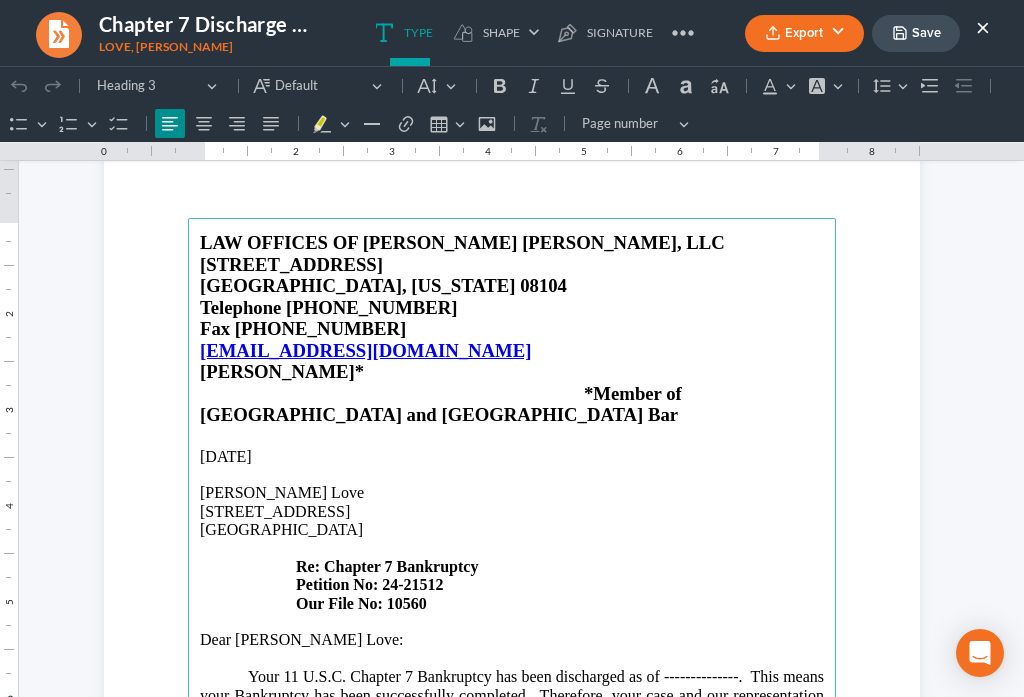 scroll, scrollTop: 233, scrollLeft: 0, axis: vertical 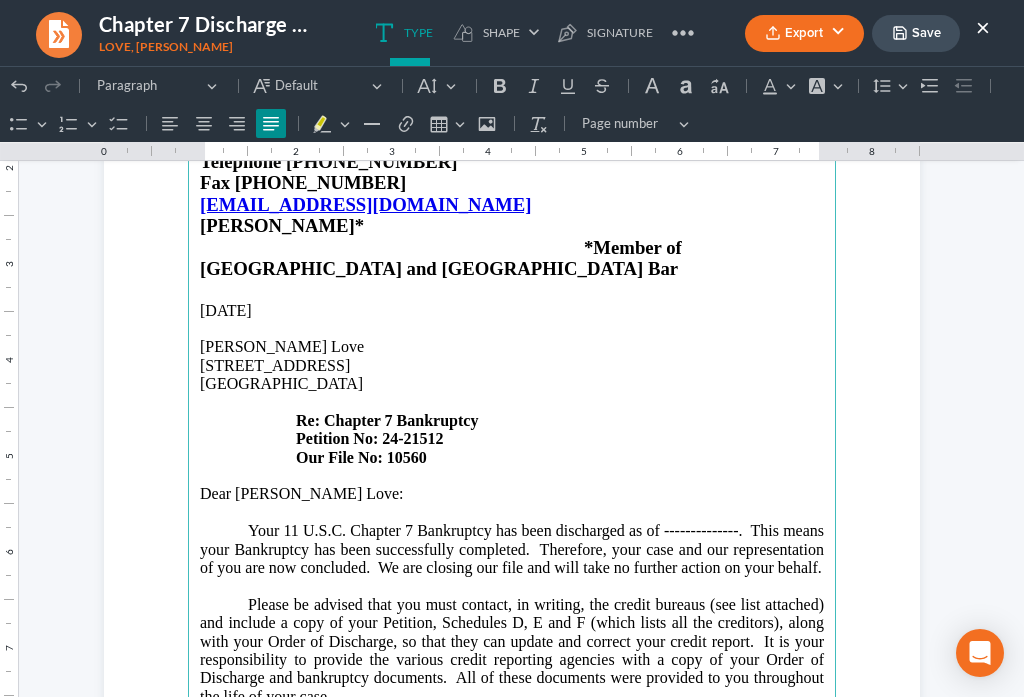 click on "Your 11 U.S.C. Chapter 7 Bankruptcy has been discharged as of --------------.  This means your Bankruptcy has been successfully completed.  Therefore, your case and our representation of you are now concluded.  We are closing our file and will take no further action on your behalf." at bounding box center [512, 549] 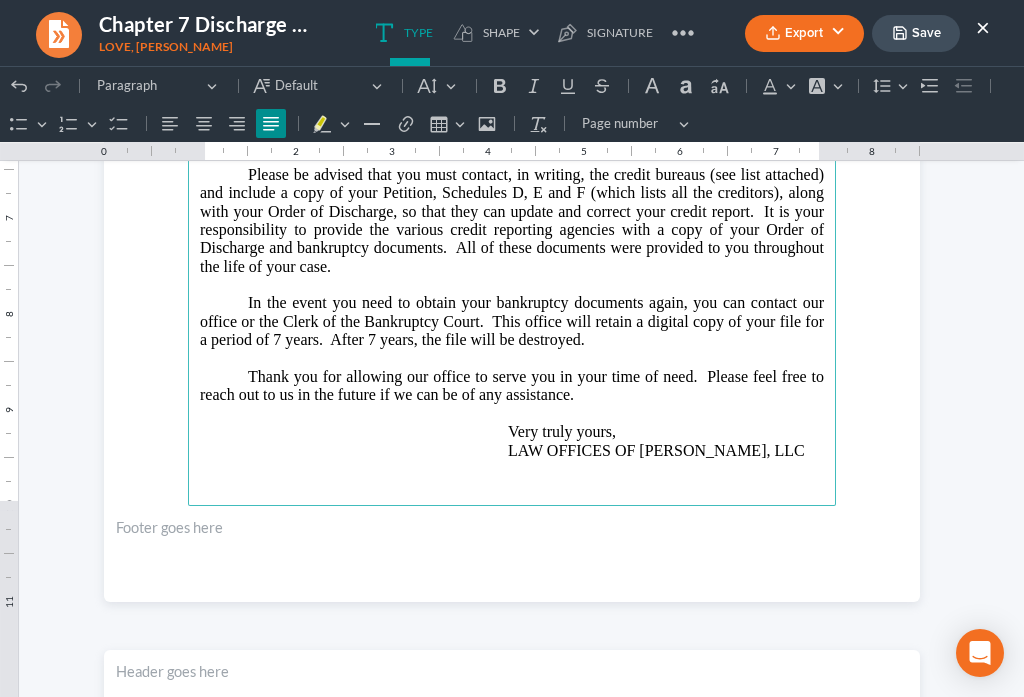 scroll, scrollTop: 770, scrollLeft: 0, axis: vertical 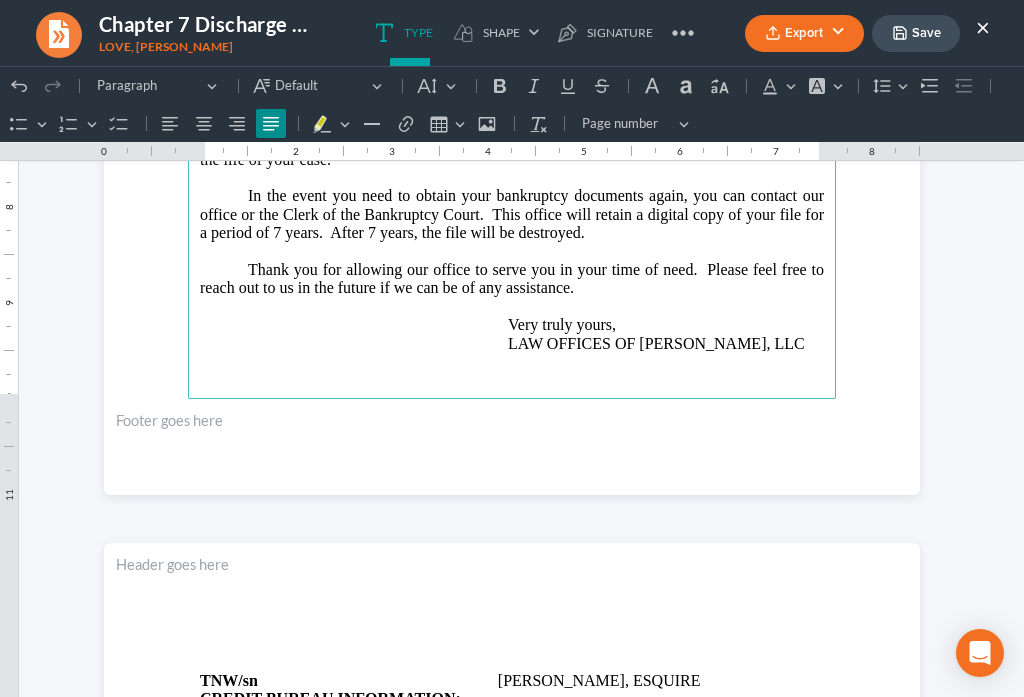 click on "Very truly yours,                                                                                     LAW OFFICES OF [PERSON_NAME], LLC" at bounding box center (512, 325) 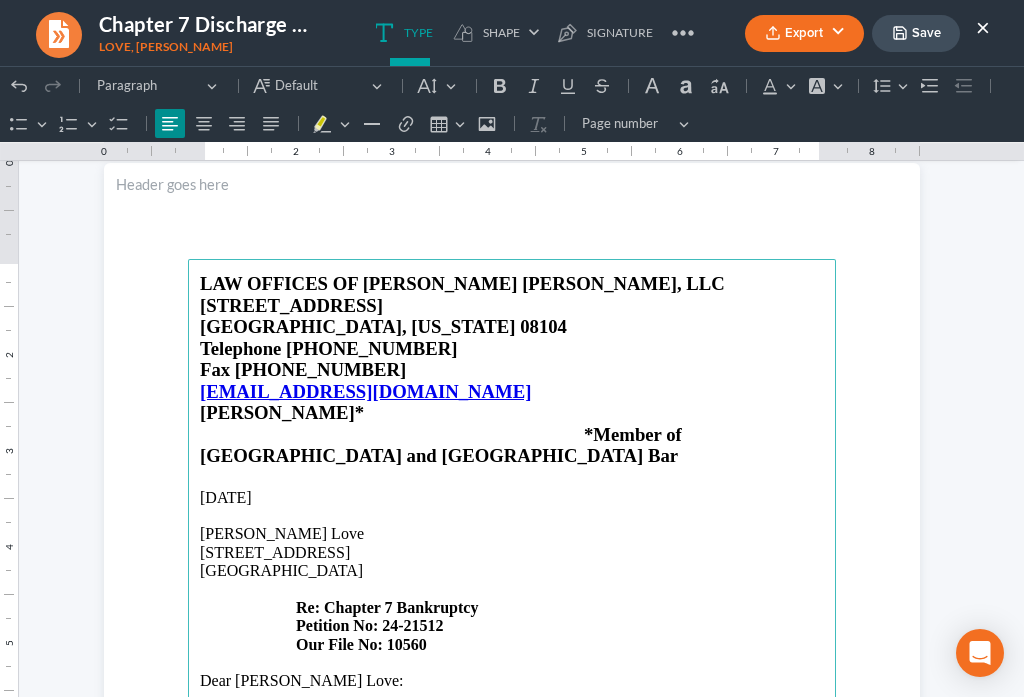 scroll, scrollTop: 0, scrollLeft: 0, axis: both 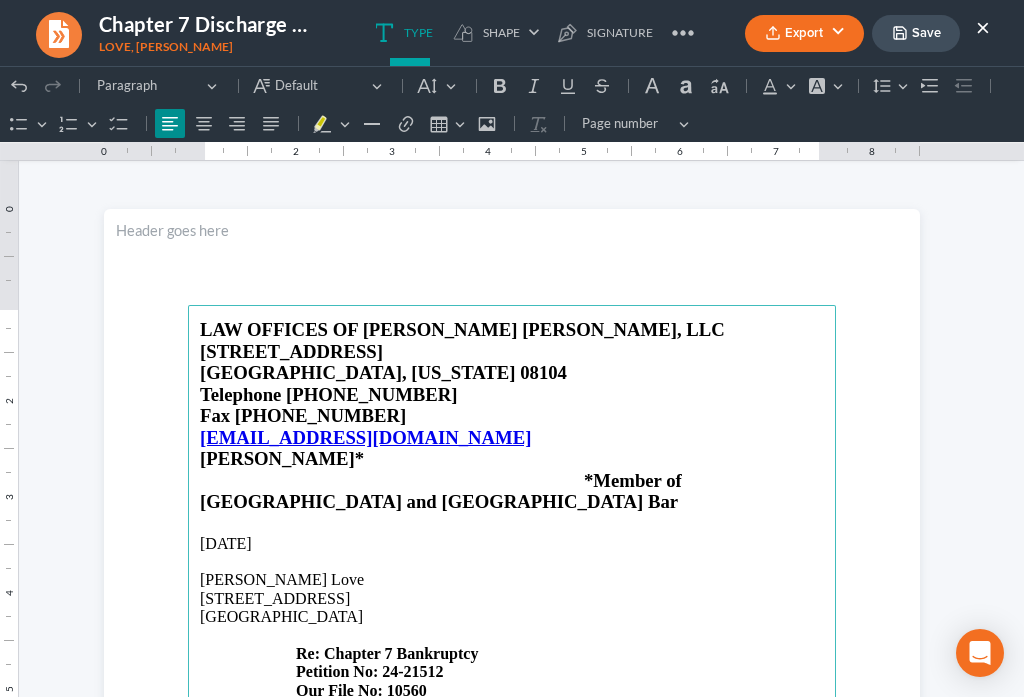 click on "Save" at bounding box center [916, 33] 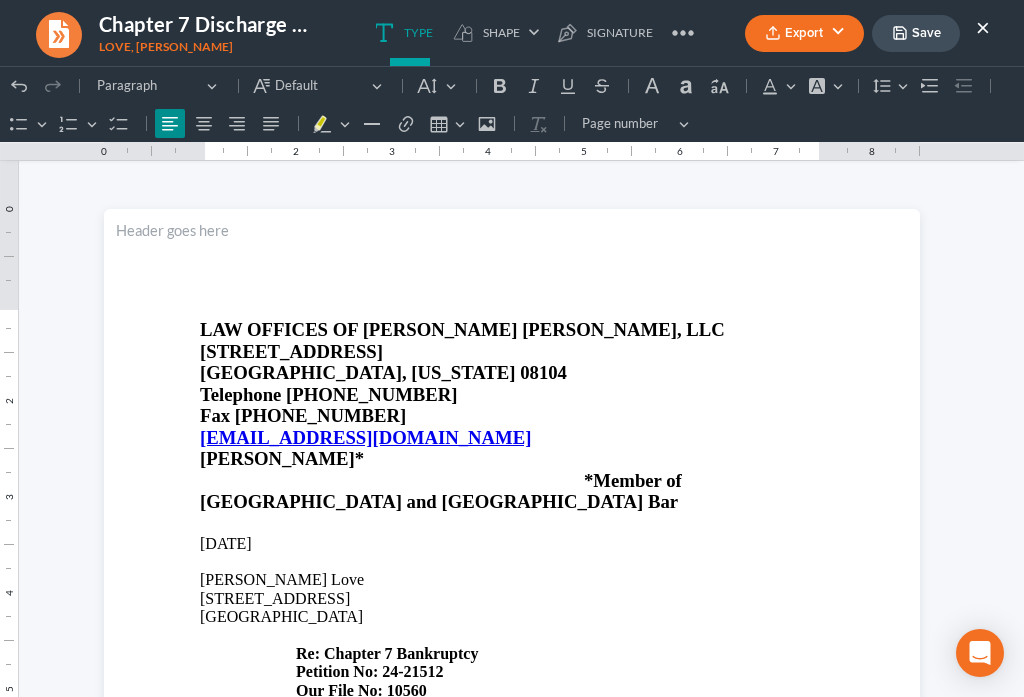 click on "Export" at bounding box center (804, 33) 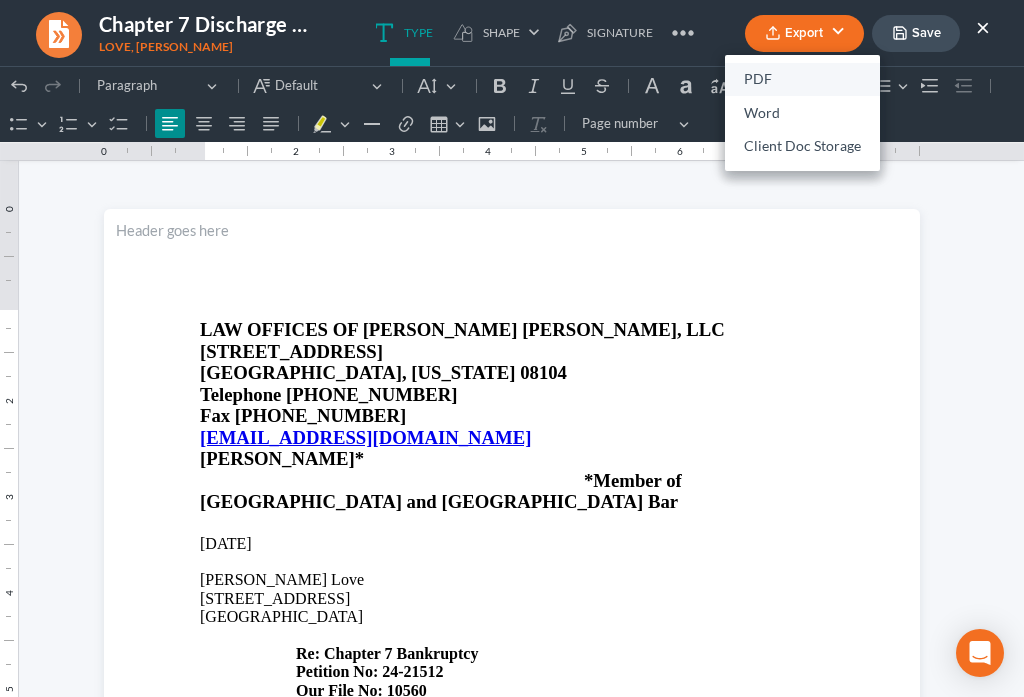 click on "PDF" at bounding box center [802, 80] 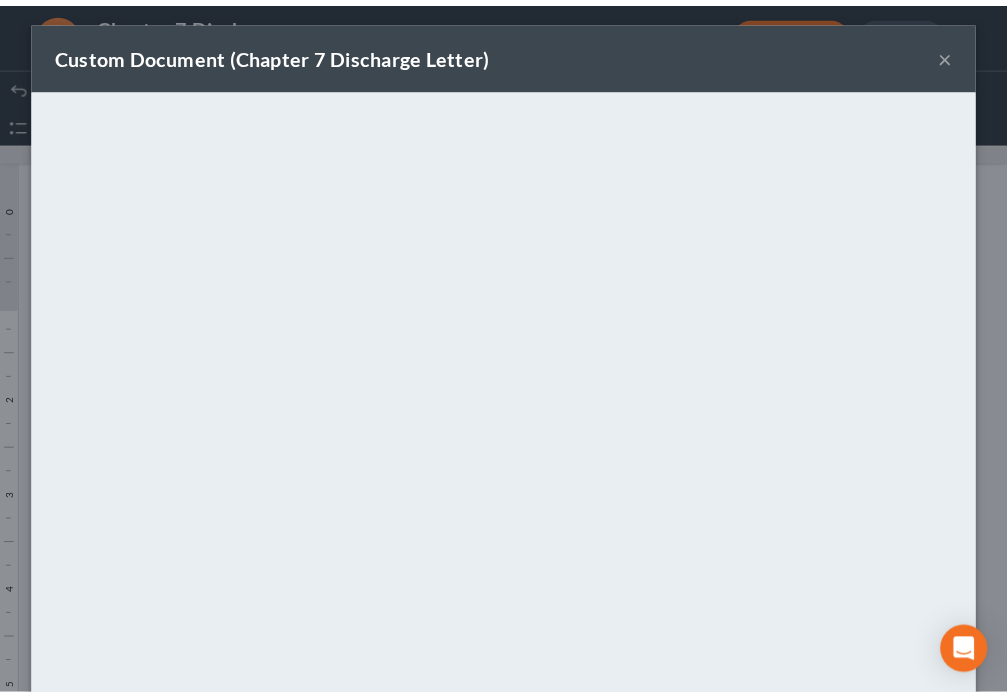scroll, scrollTop: 140, scrollLeft: 0, axis: vertical 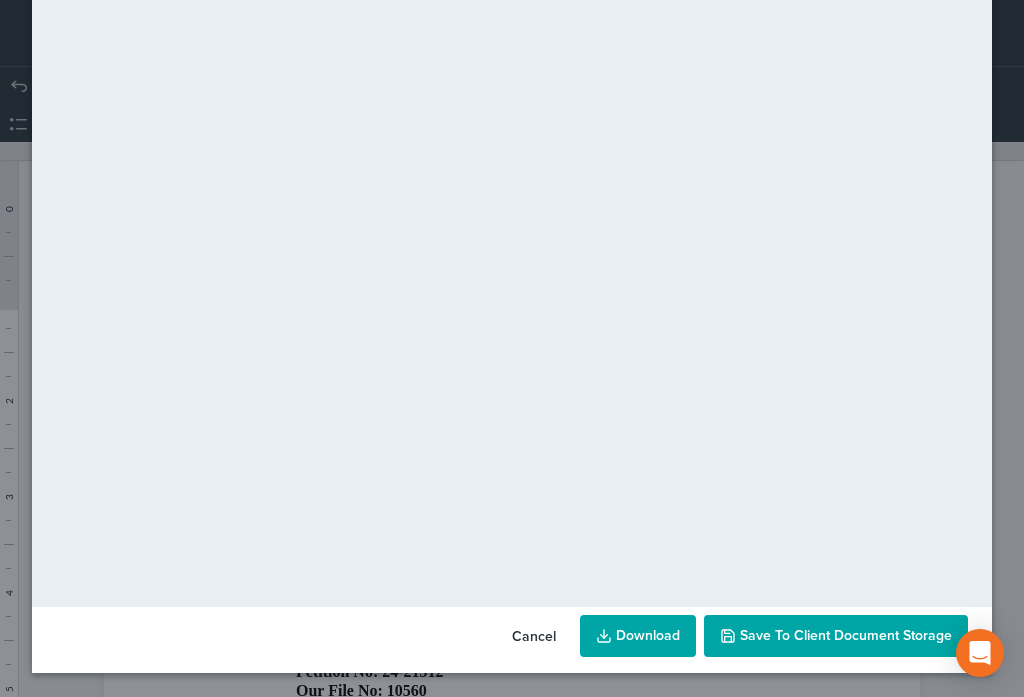 click on "Save to Client Document Storage" at bounding box center [846, 635] 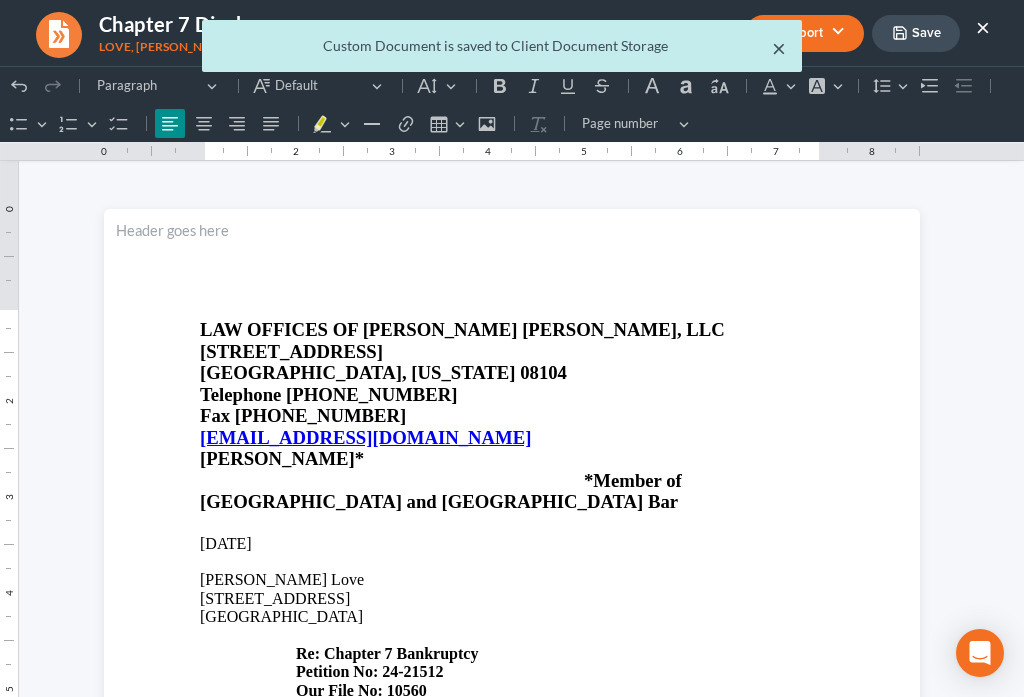 click on "×" at bounding box center (779, 48) 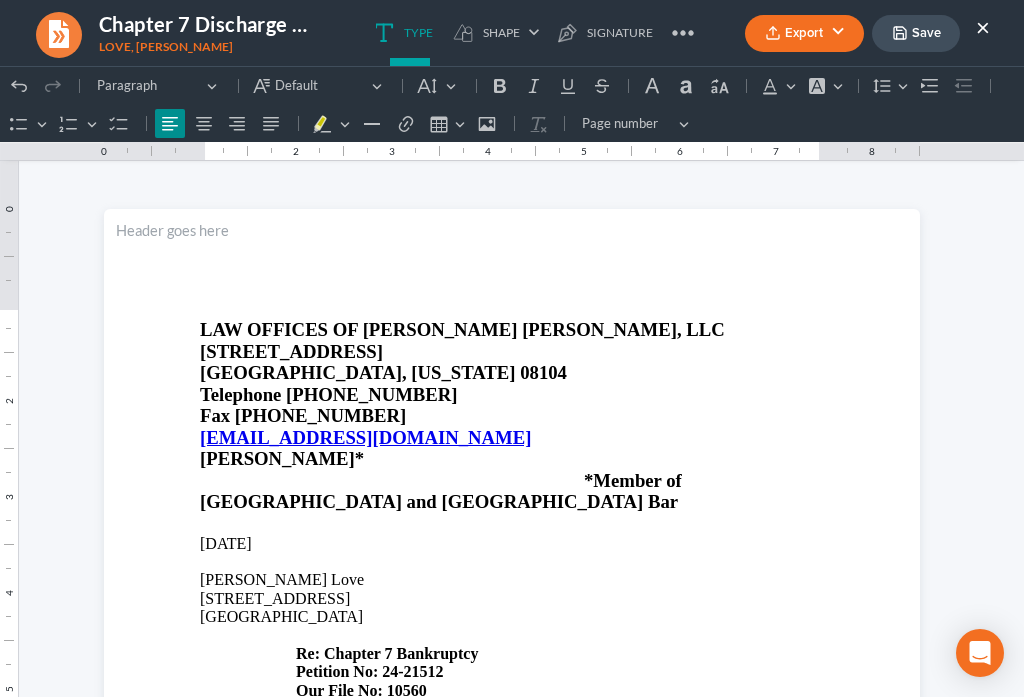 click on "×" at bounding box center (983, 27) 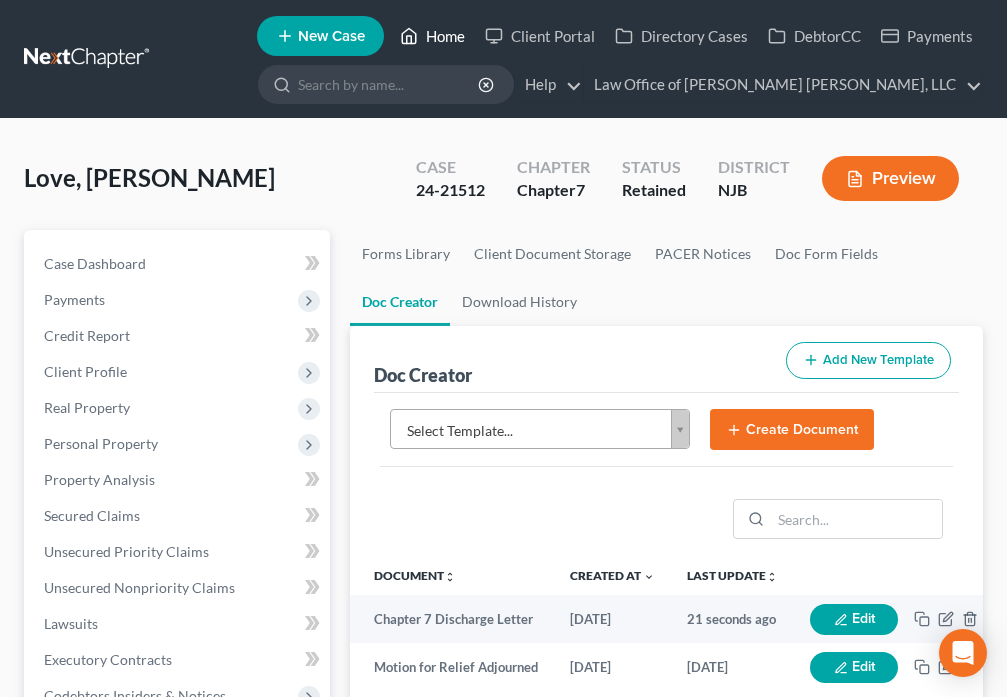 click 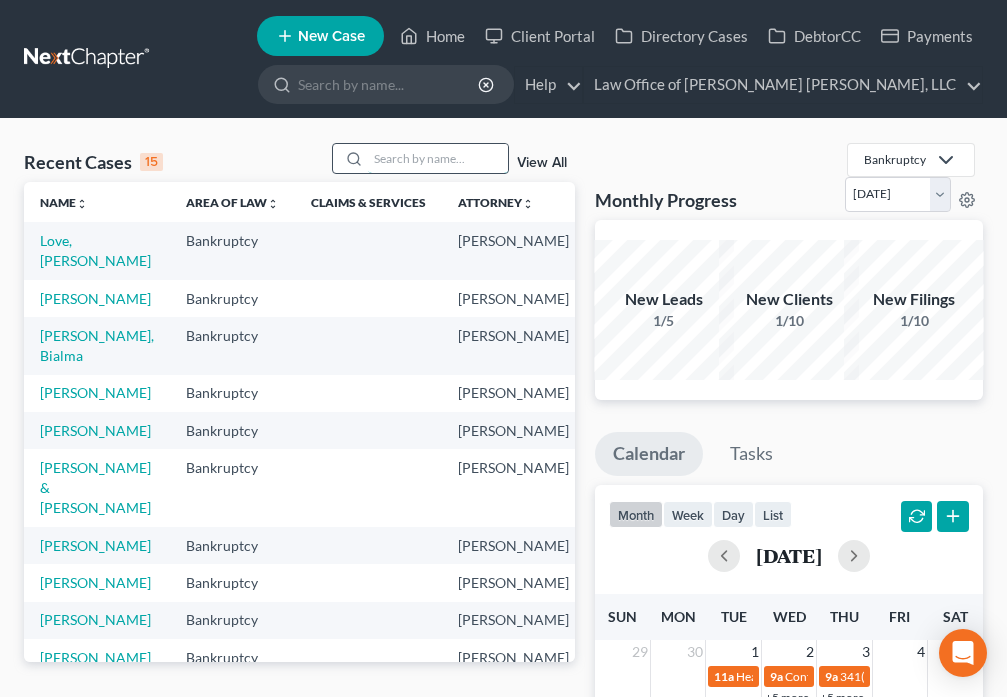 click at bounding box center [438, 158] 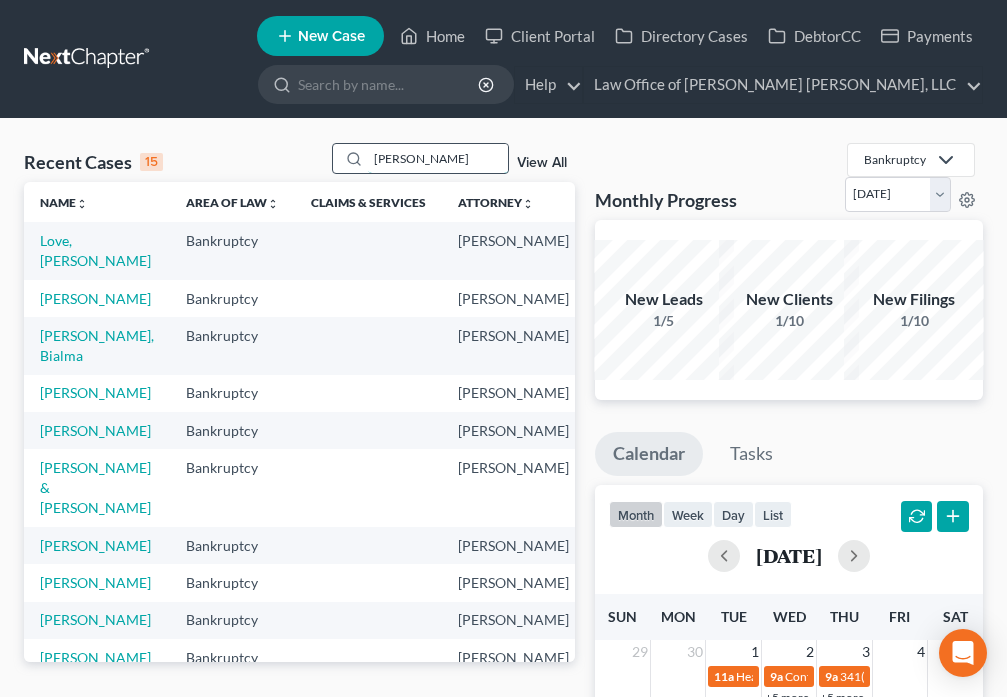 type on "[PERSON_NAME]" 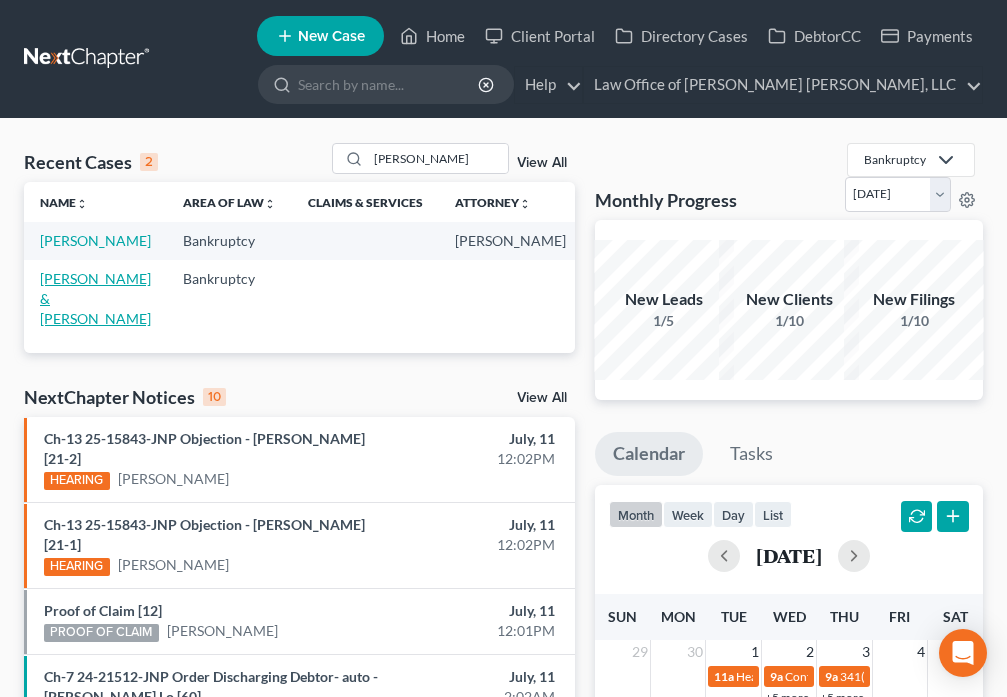 click on "[PERSON_NAME] & [PERSON_NAME]" at bounding box center [95, 298] 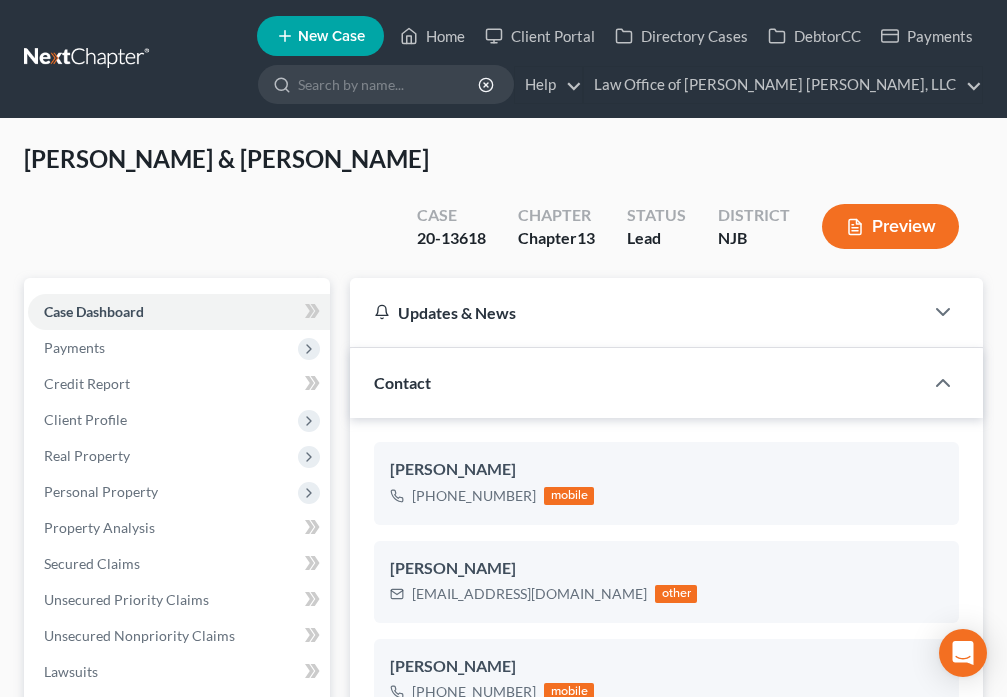scroll, scrollTop: 163, scrollLeft: 0, axis: vertical 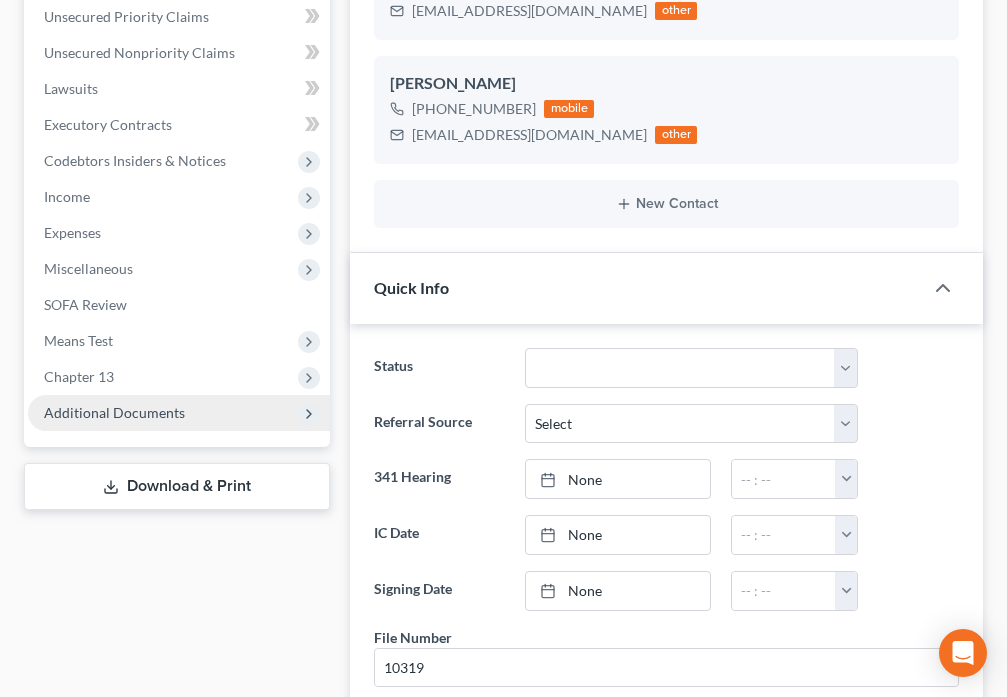 click on "Additional Documents" at bounding box center [114, 412] 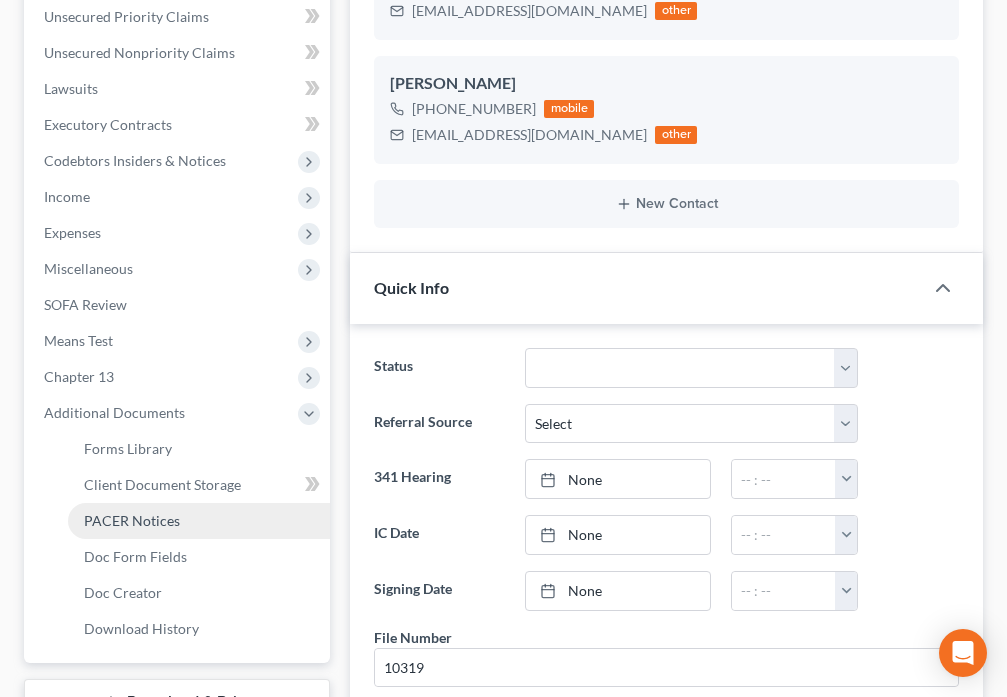 click on "PACER Notices" at bounding box center (132, 520) 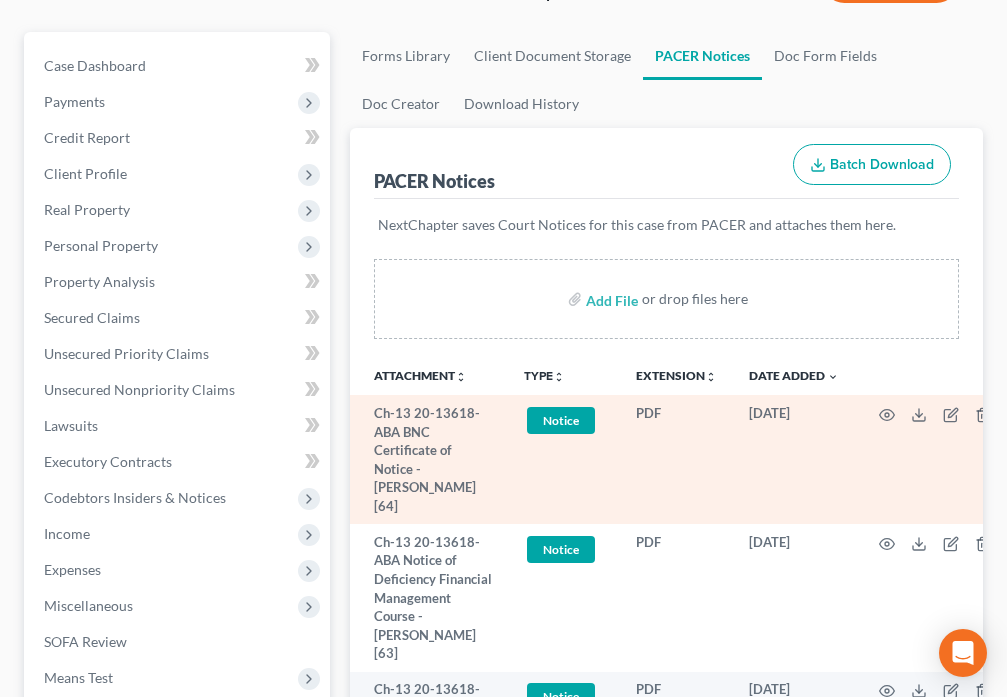 scroll, scrollTop: 350, scrollLeft: 0, axis: vertical 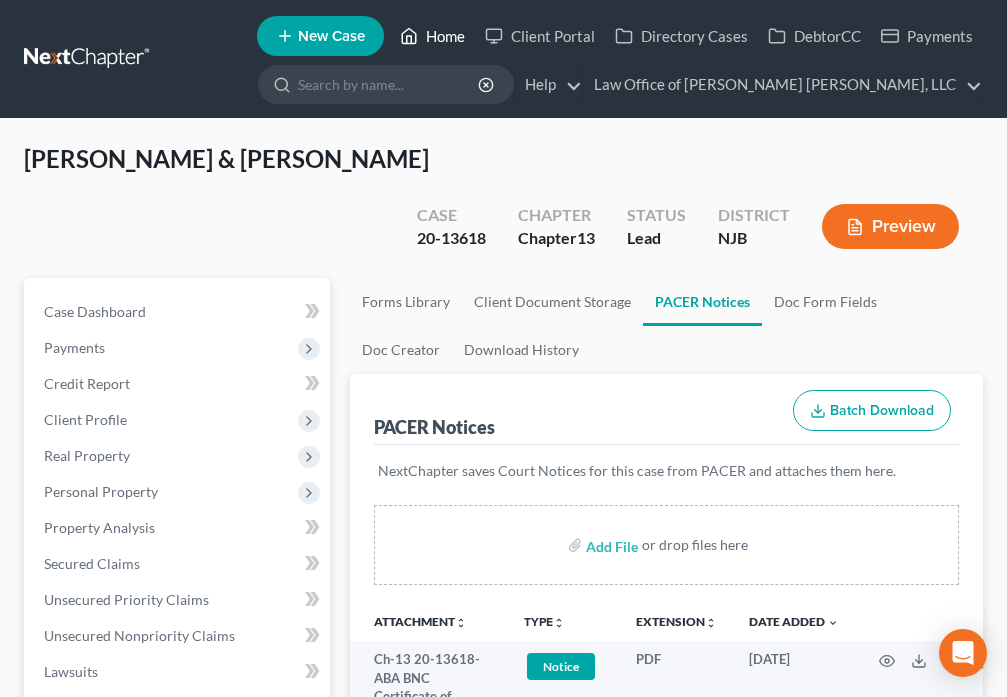 click 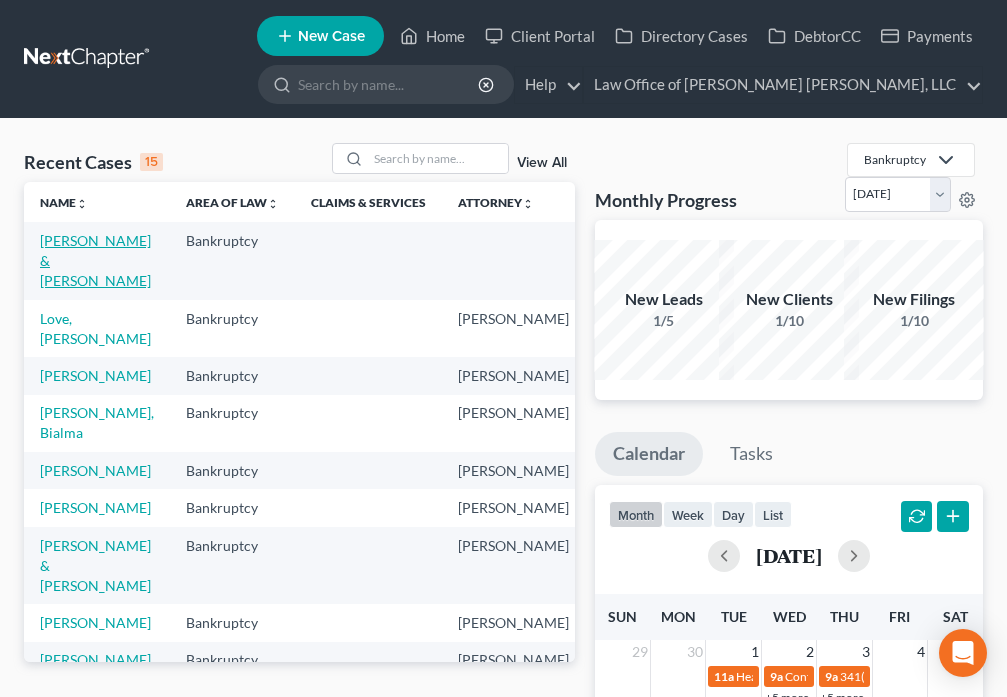click on "[PERSON_NAME] & [PERSON_NAME]" at bounding box center [95, 260] 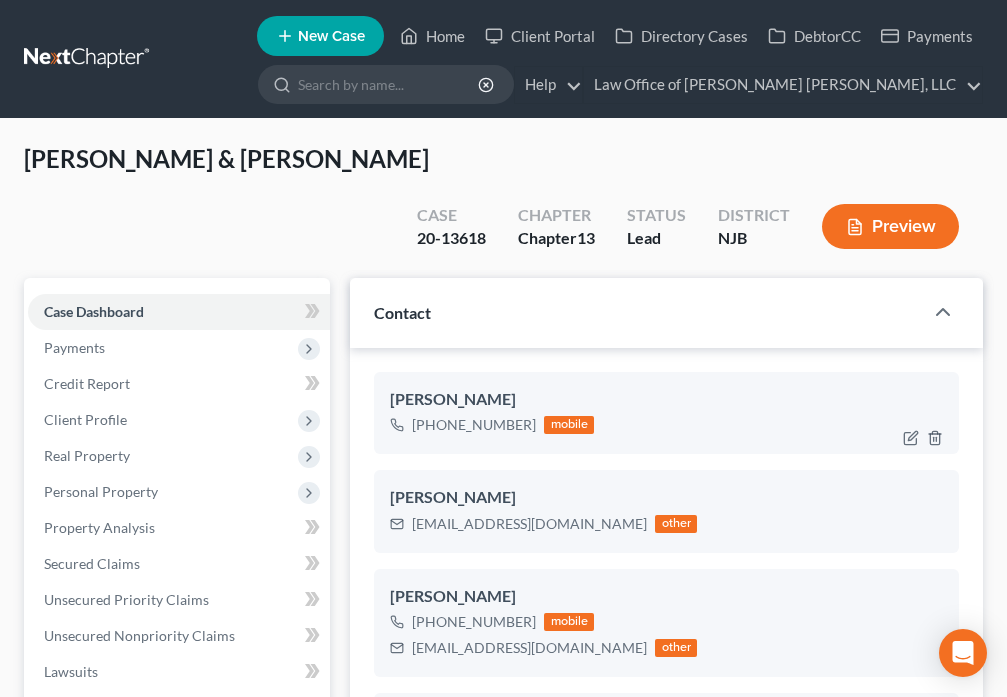 scroll, scrollTop: 770, scrollLeft: 0, axis: vertical 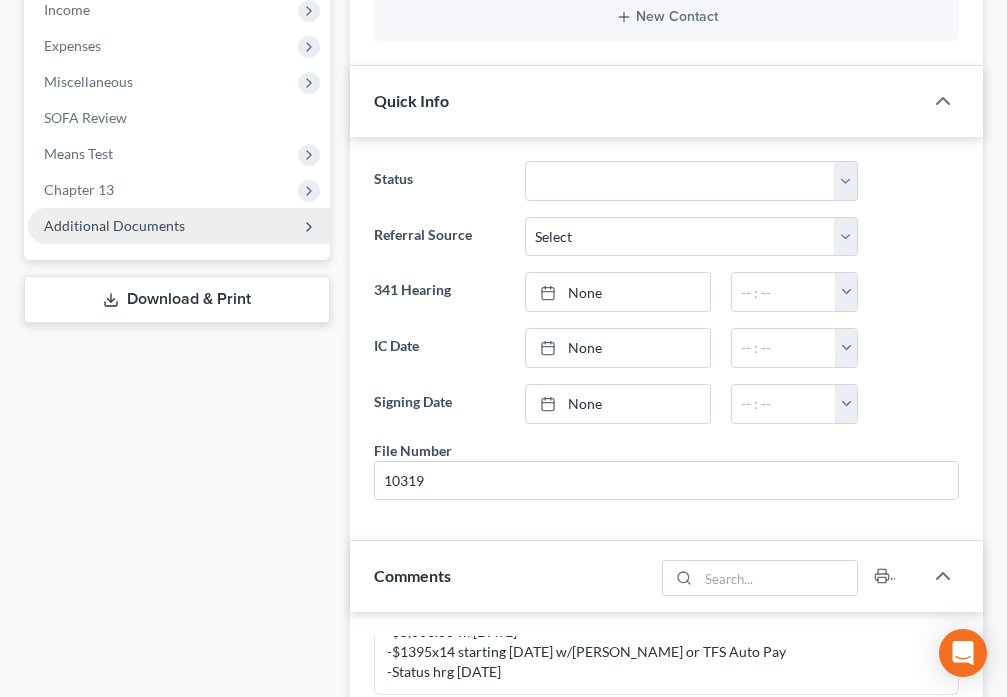 click on "Additional Documents" at bounding box center [179, 226] 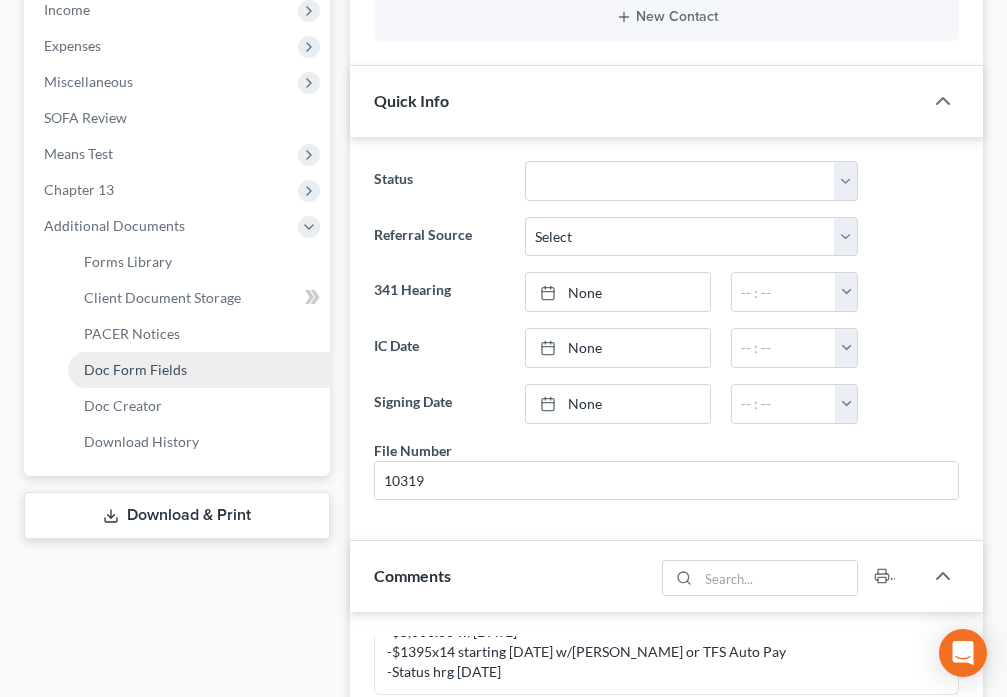 scroll, scrollTop: 2069, scrollLeft: 0, axis: vertical 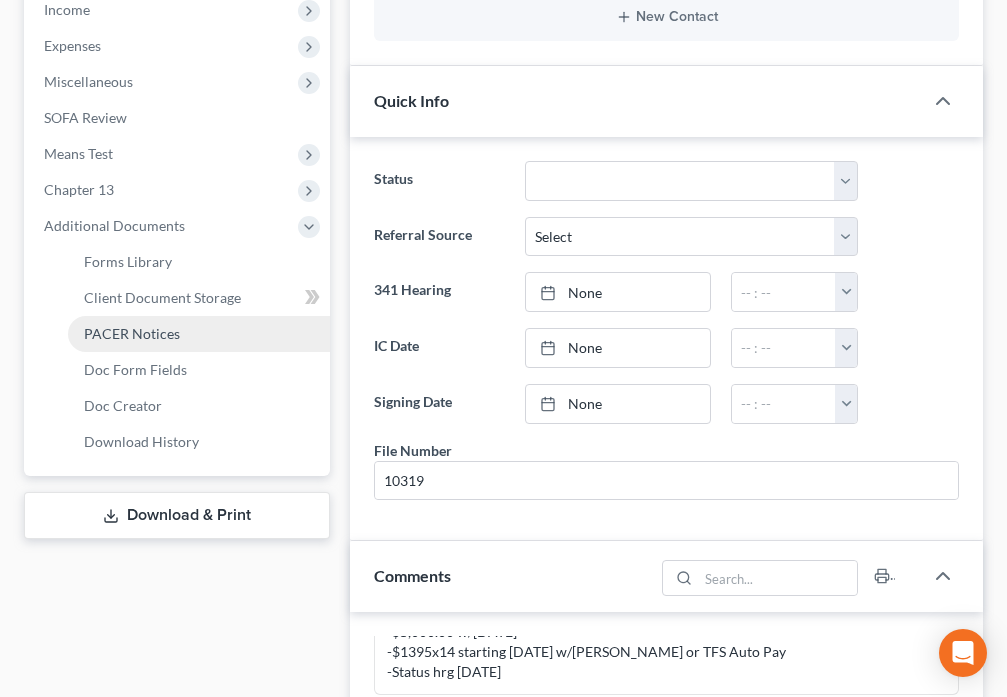 click on "PACER Notices" at bounding box center (132, 333) 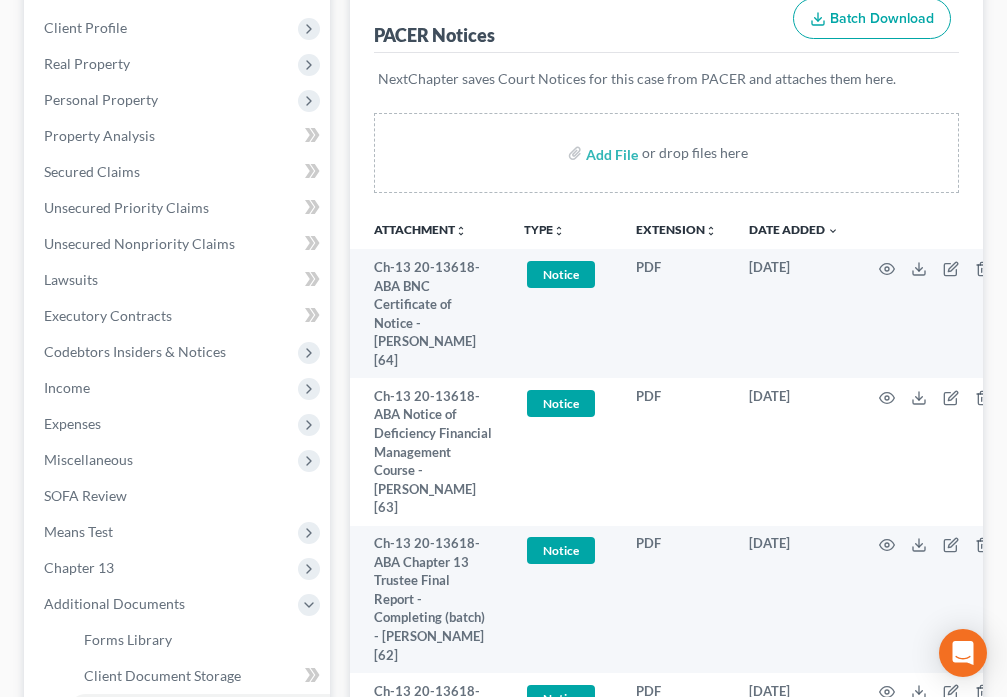 scroll, scrollTop: 420, scrollLeft: 0, axis: vertical 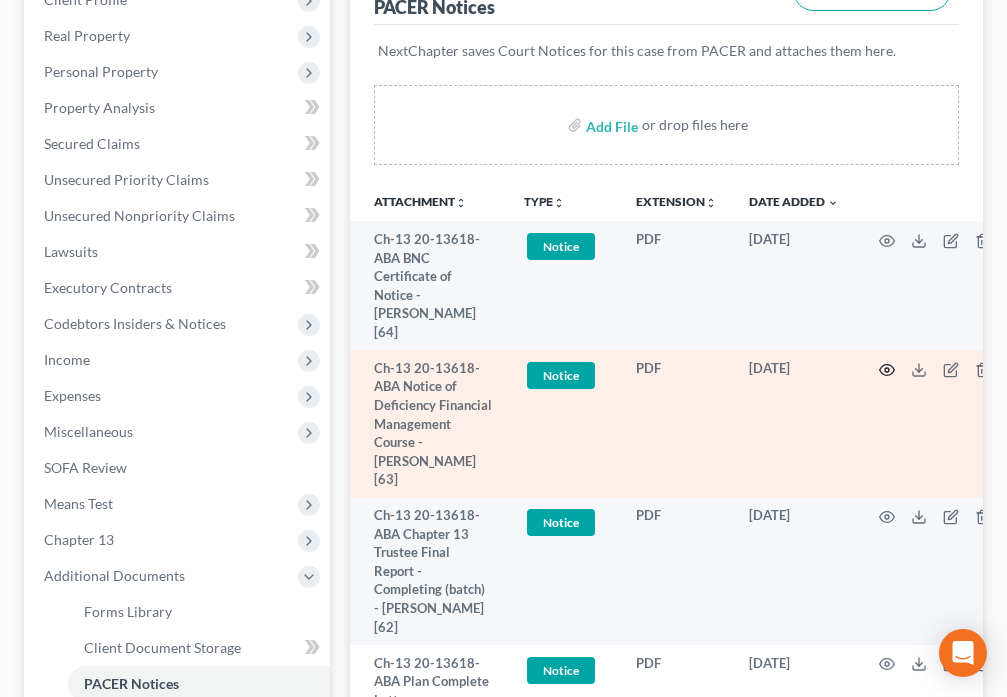 click 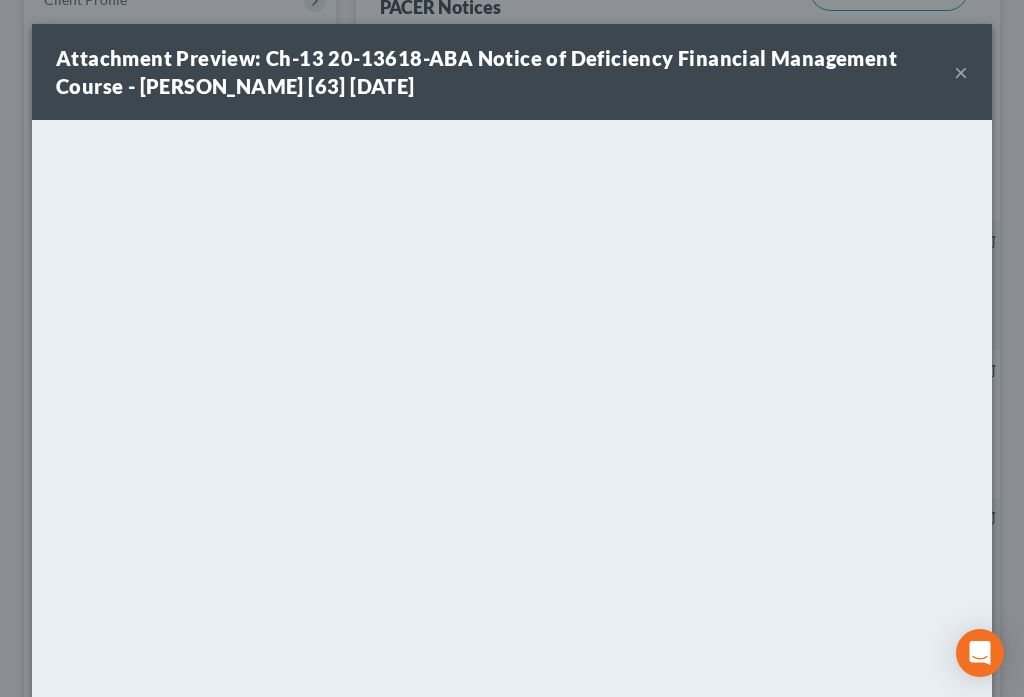 click on "×" at bounding box center [961, 72] 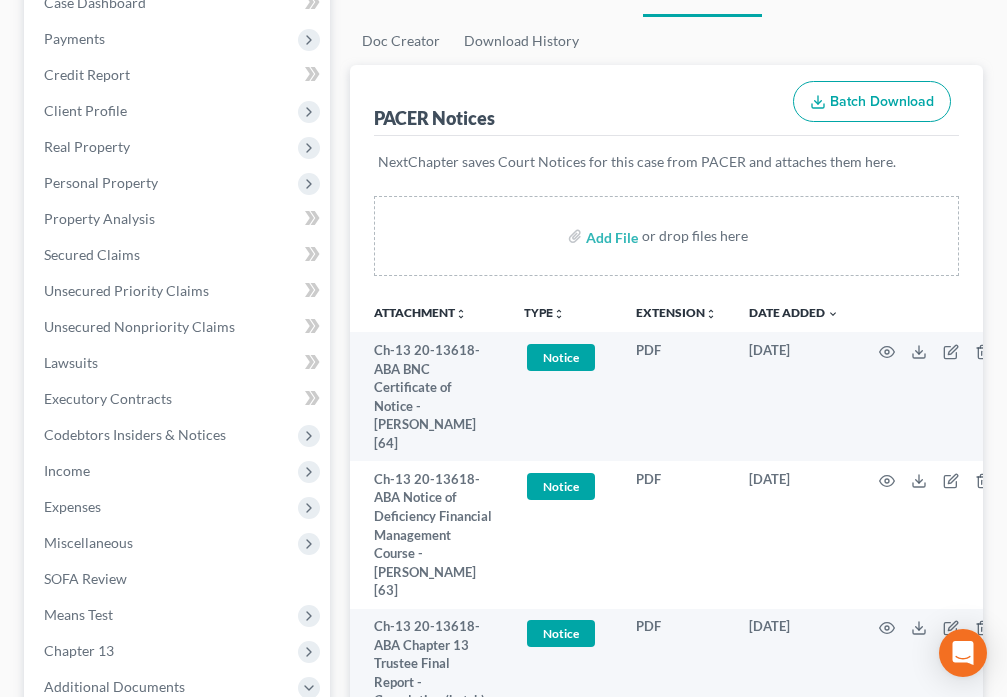 scroll, scrollTop: 0, scrollLeft: 0, axis: both 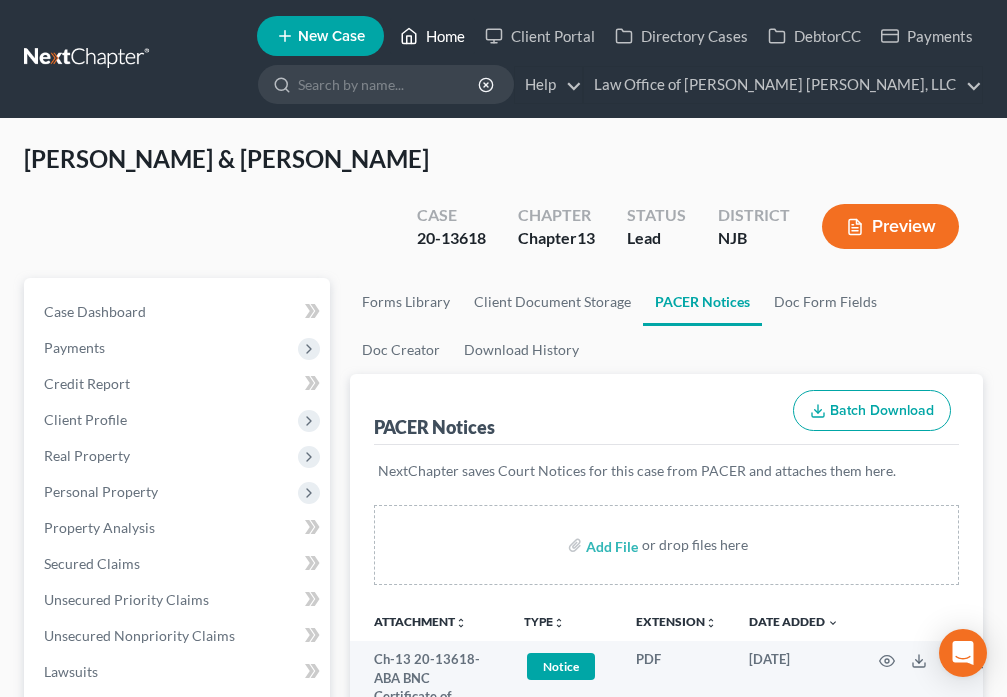 click 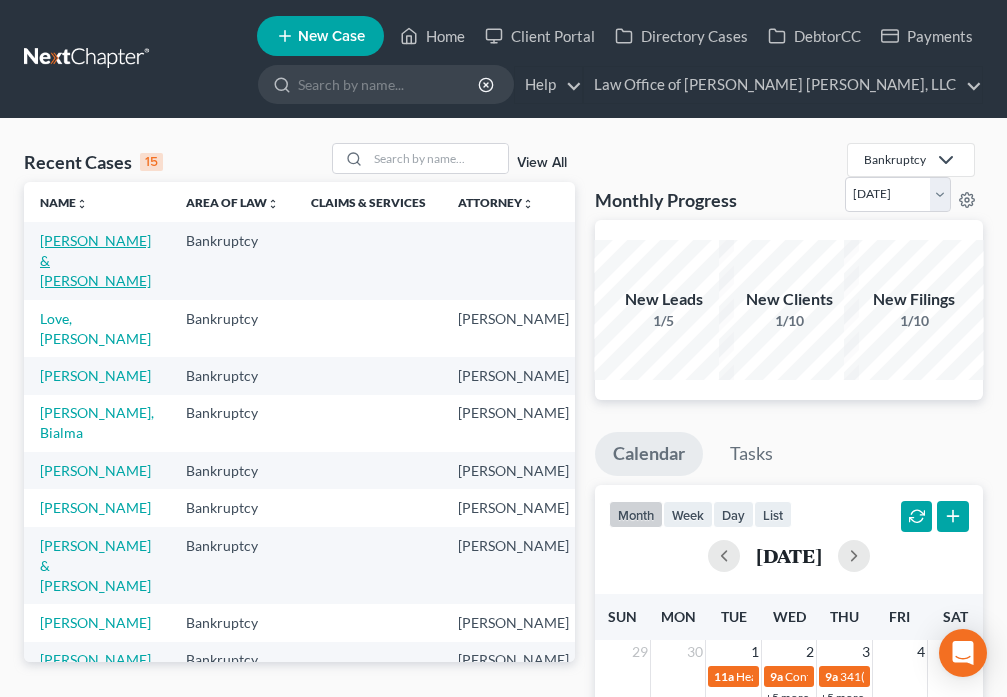 click on "[PERSON_NAME] & [PERSON_NAME]" at bounding box center [95, 260] 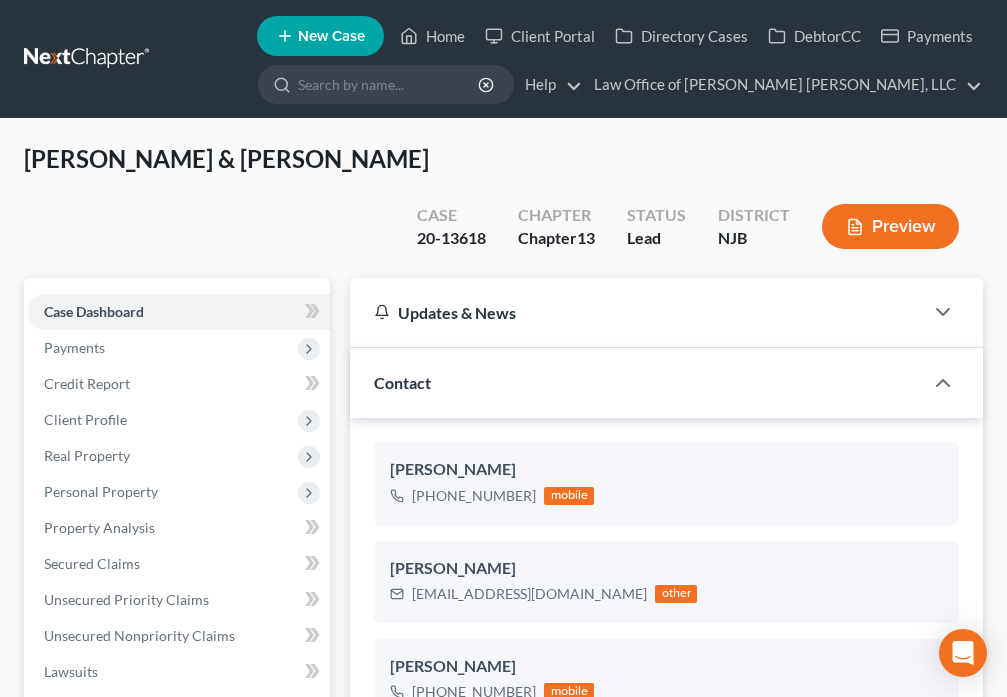 scroll, scrollTop: 232, scrollLeft: 0, axis: vertical 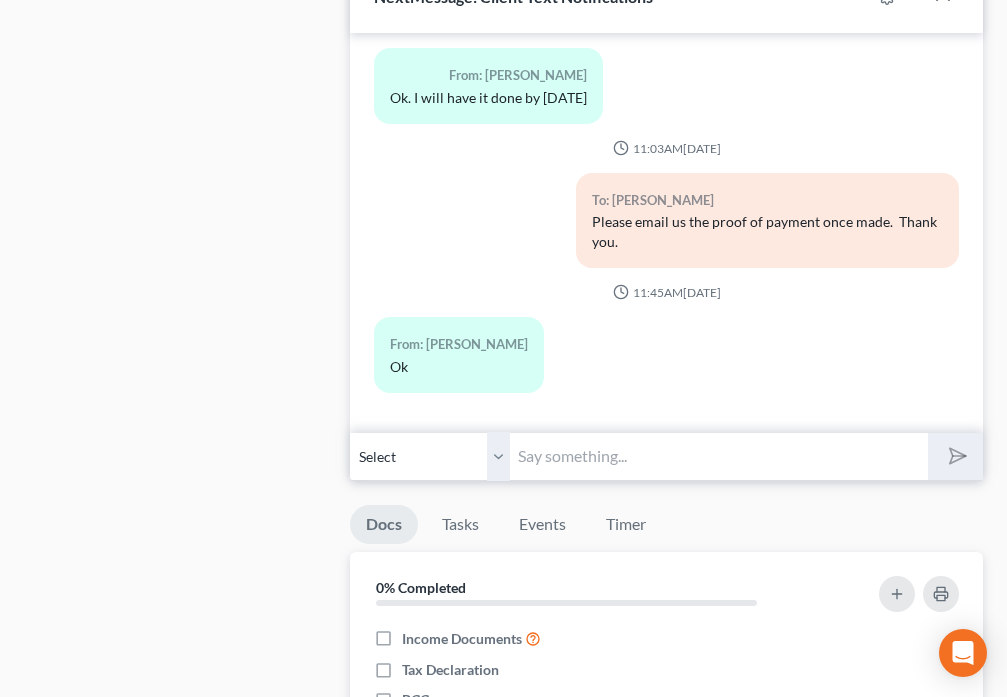 click at bounding box center [718, 456] 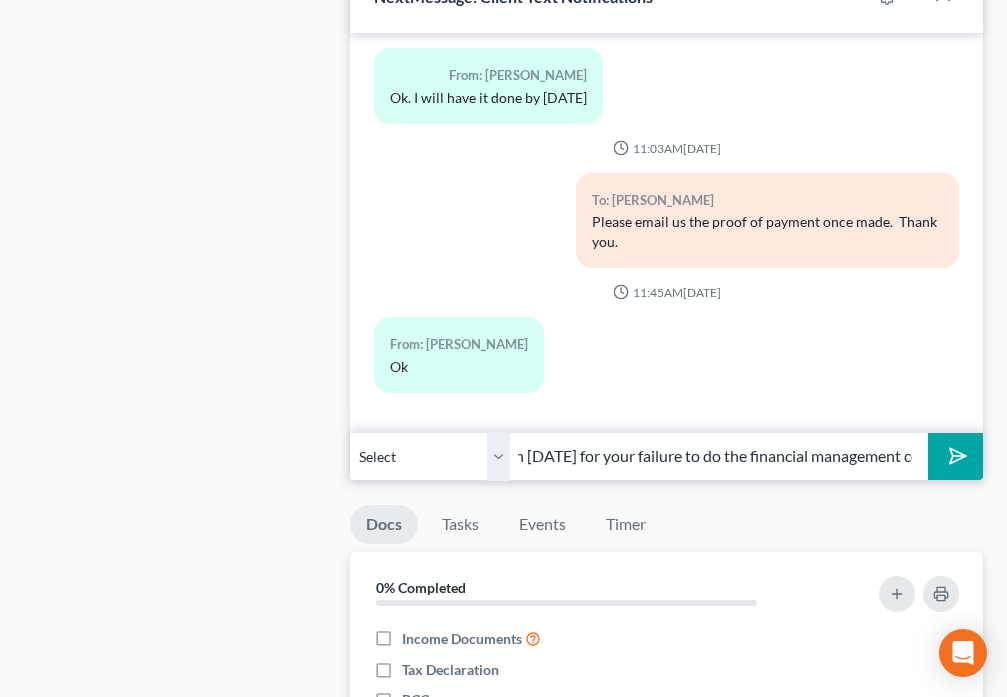 scroll, scrollTop: 0, scrollLeft: 403, axis: horizontal 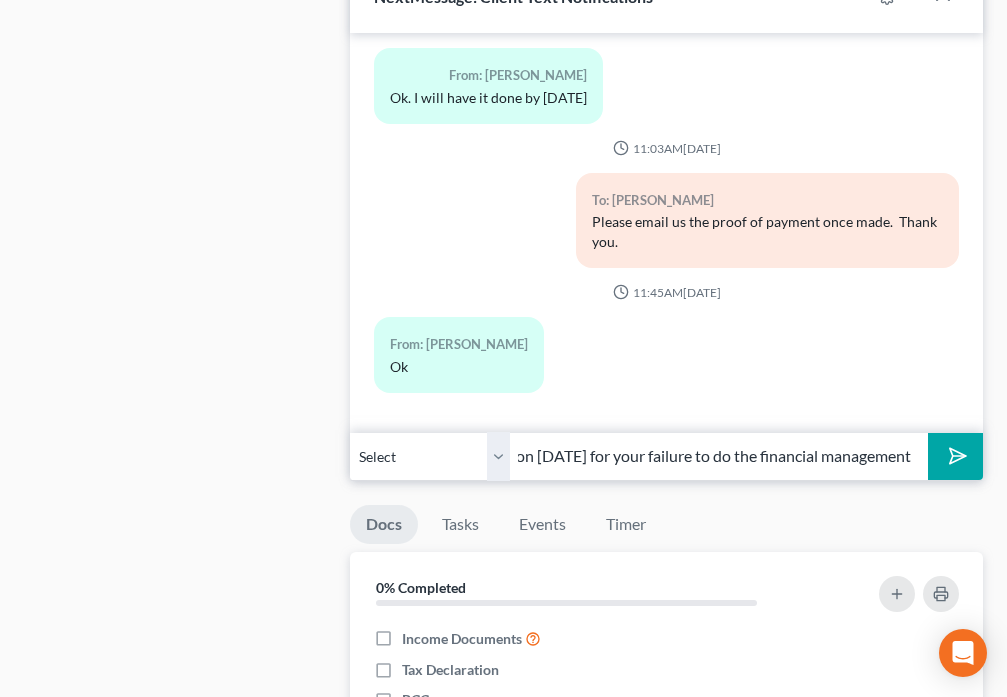 type on "Hi [PERSON_NAME].  The court filed a notice of deficiency on [DATE] for your failure to do the financial management course." 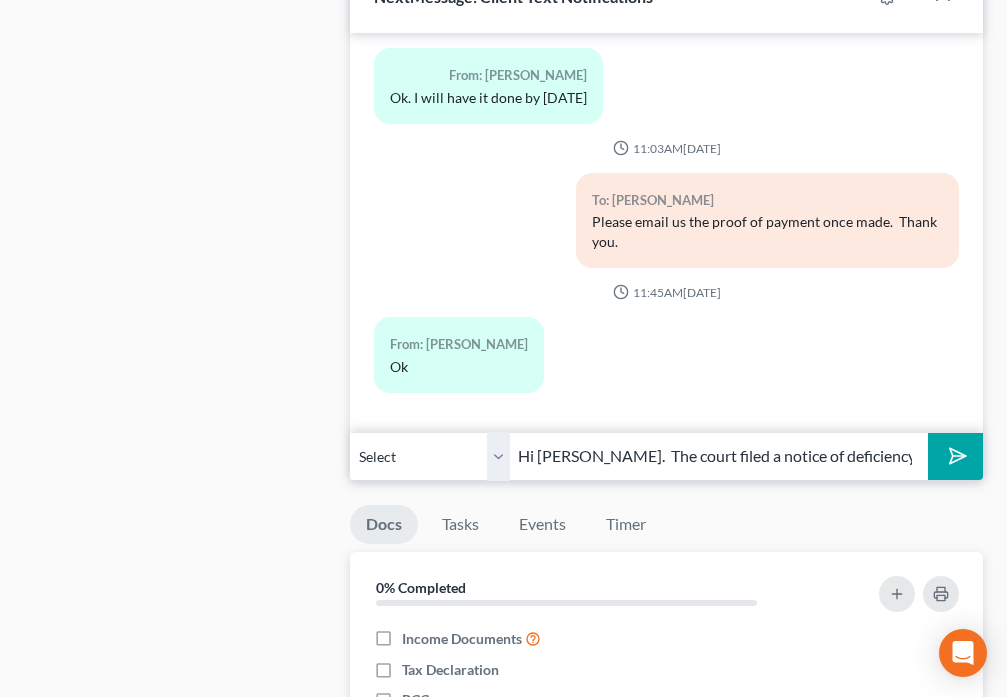 click at bounding box center (955, 456) 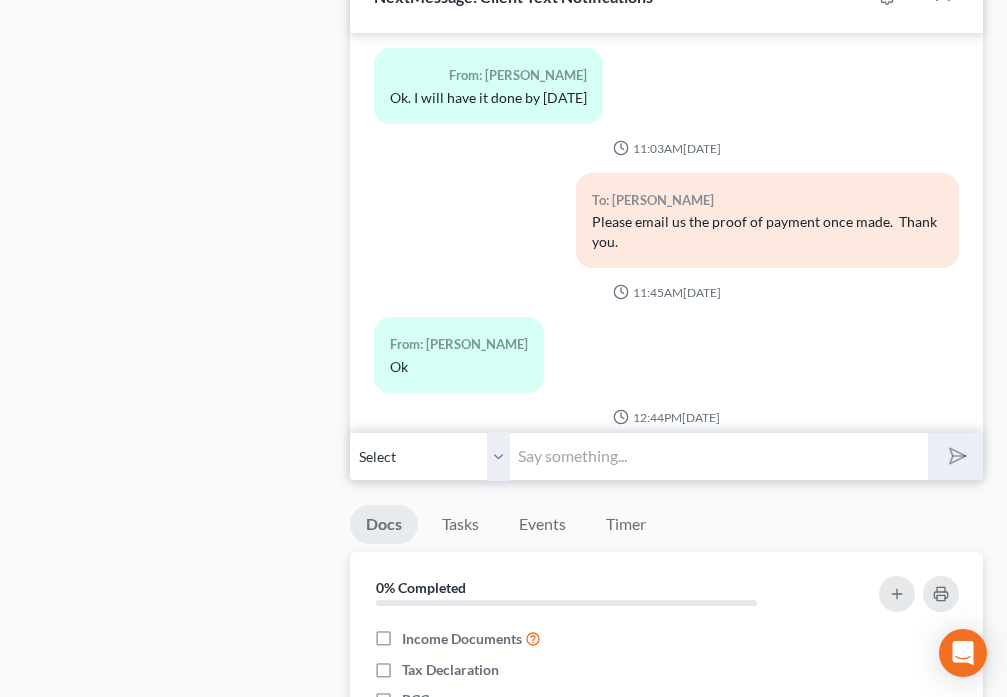 scroll, scrollTop: 2234, scrollLeft: 0, axis: vertical 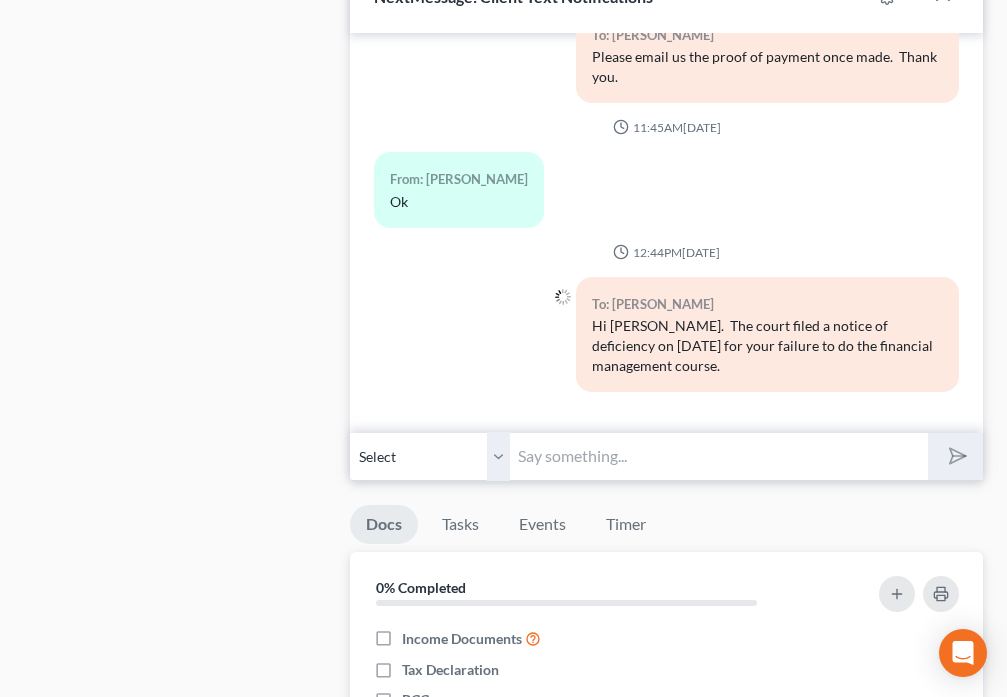 click at bounding box center [718, 456] 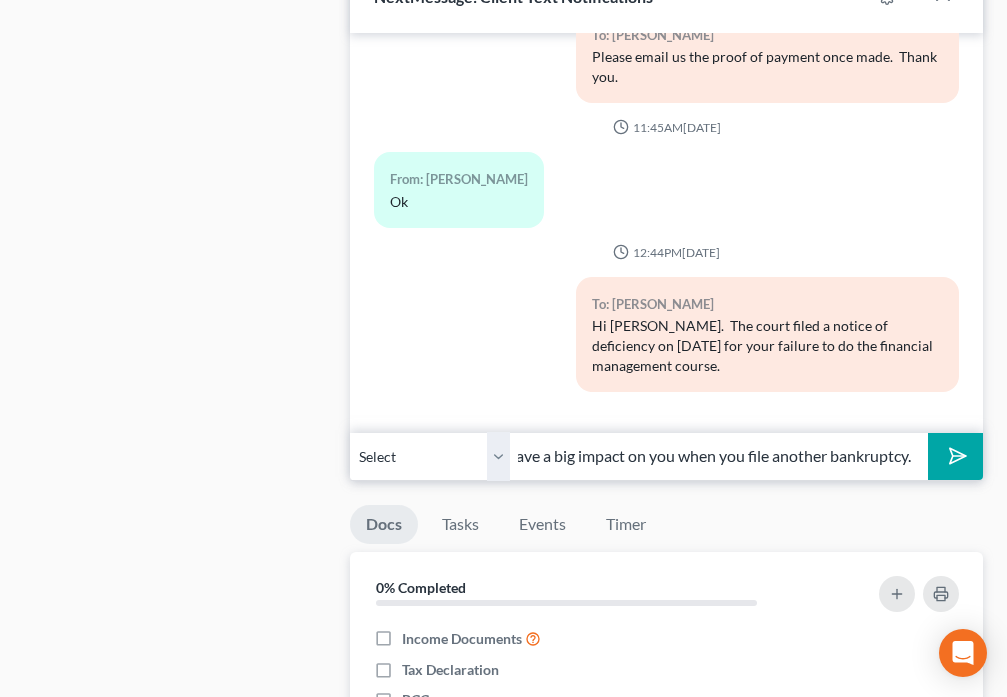 scroll, scrollTop: 0, scrollLeft: 650, axis: horizontal 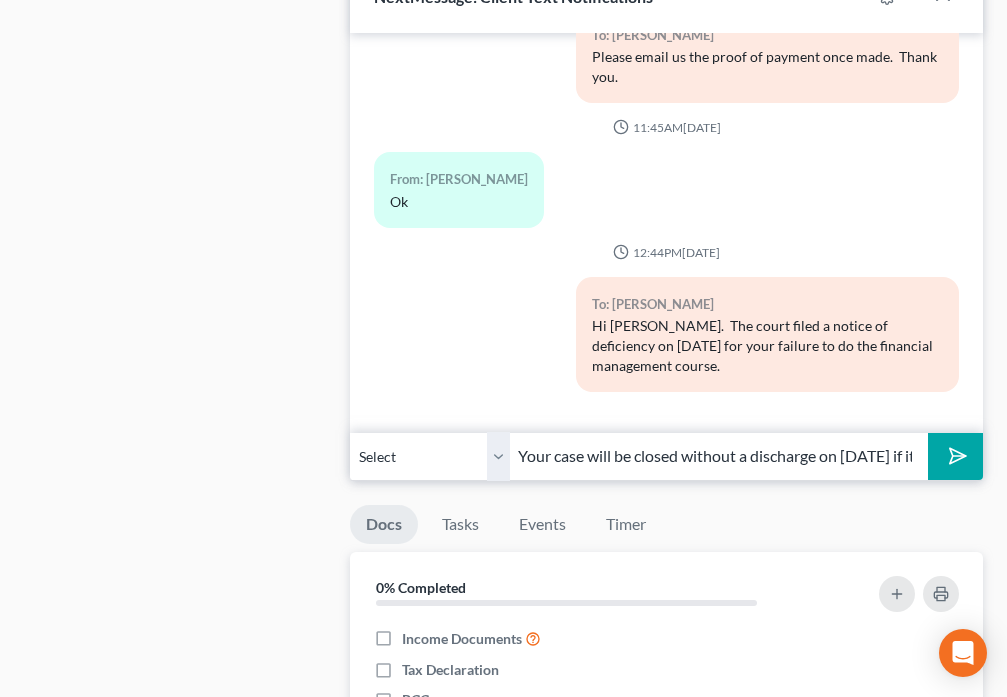 click at bounding box center (955, 456) 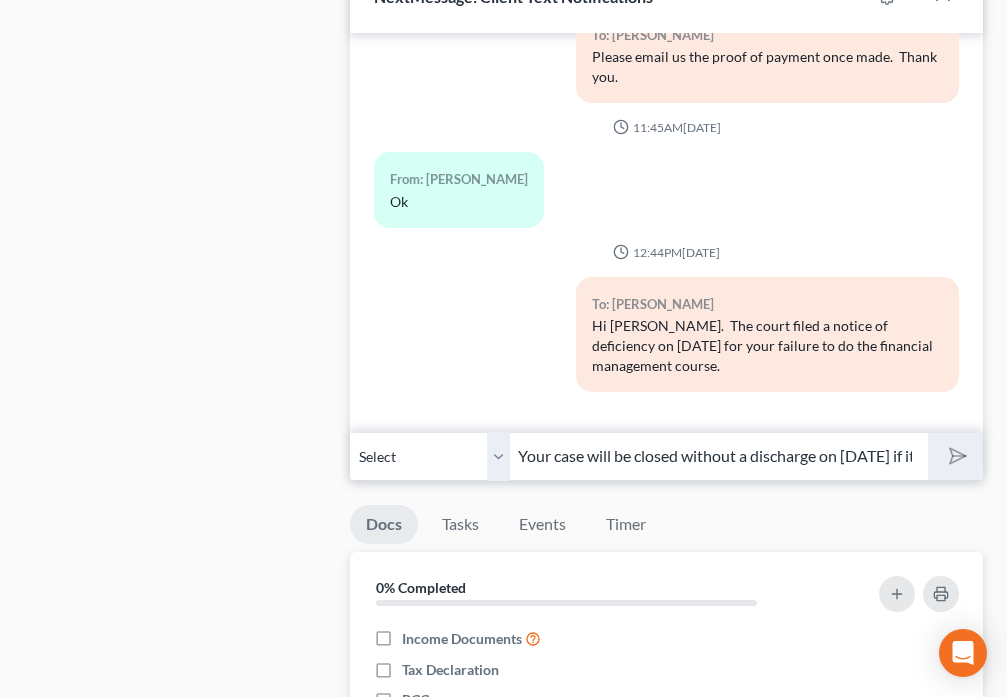 type 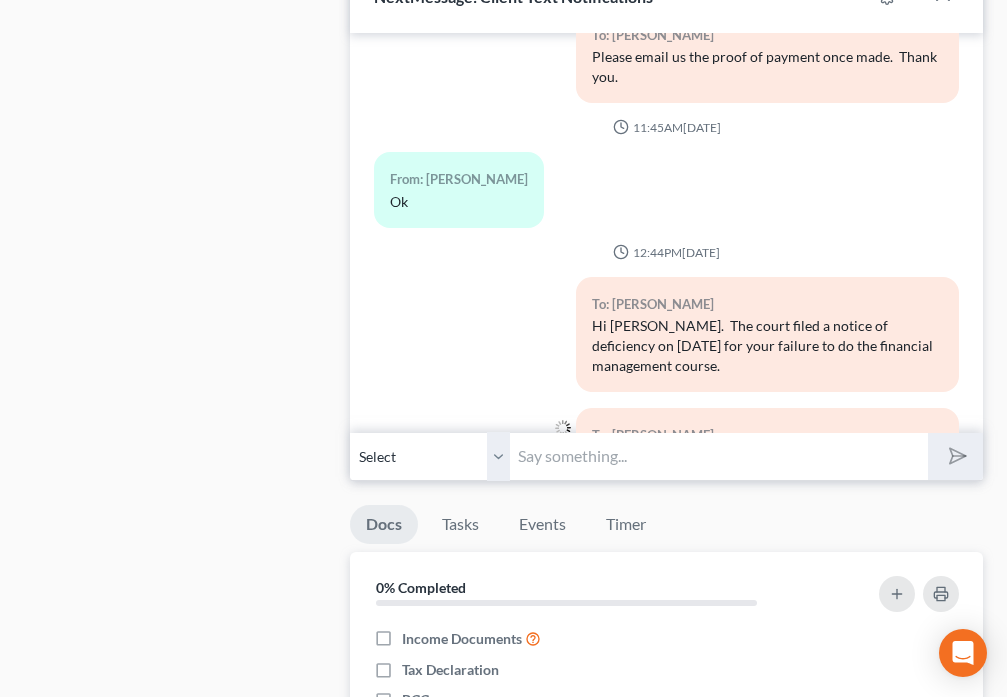 scroll, scrollTop: 2365, scrollLeft: 0, axis: vertical 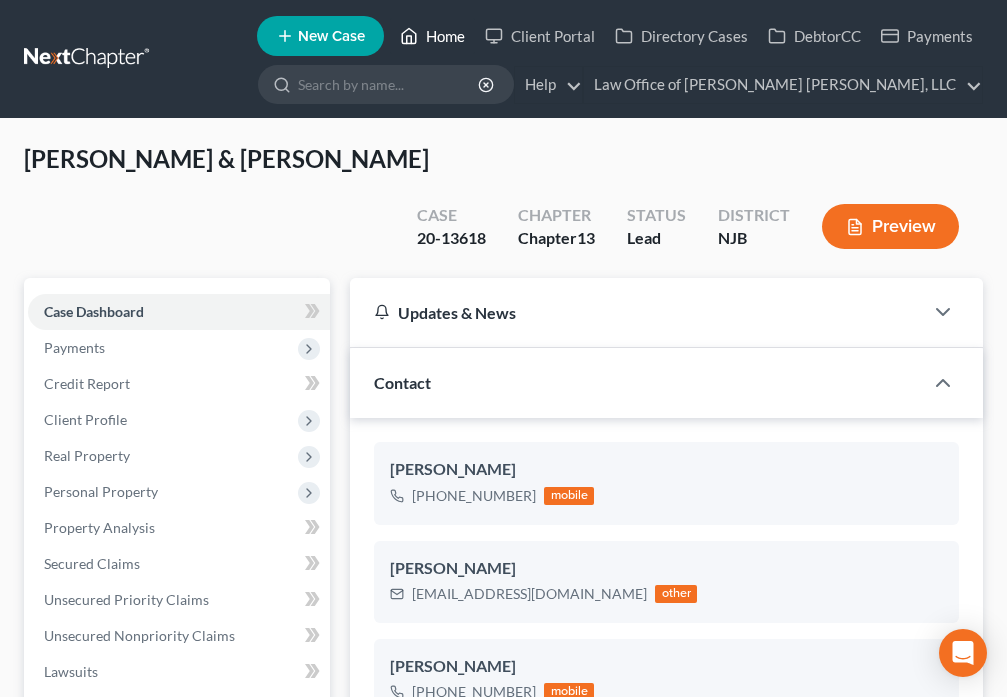 click 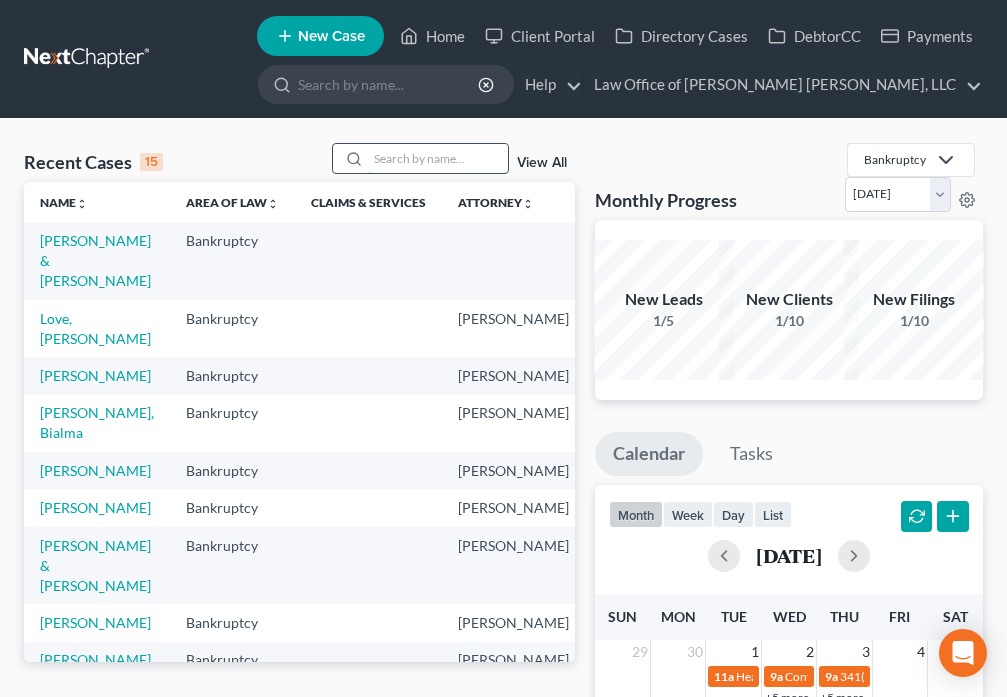 click at bounding box center (438, 158) 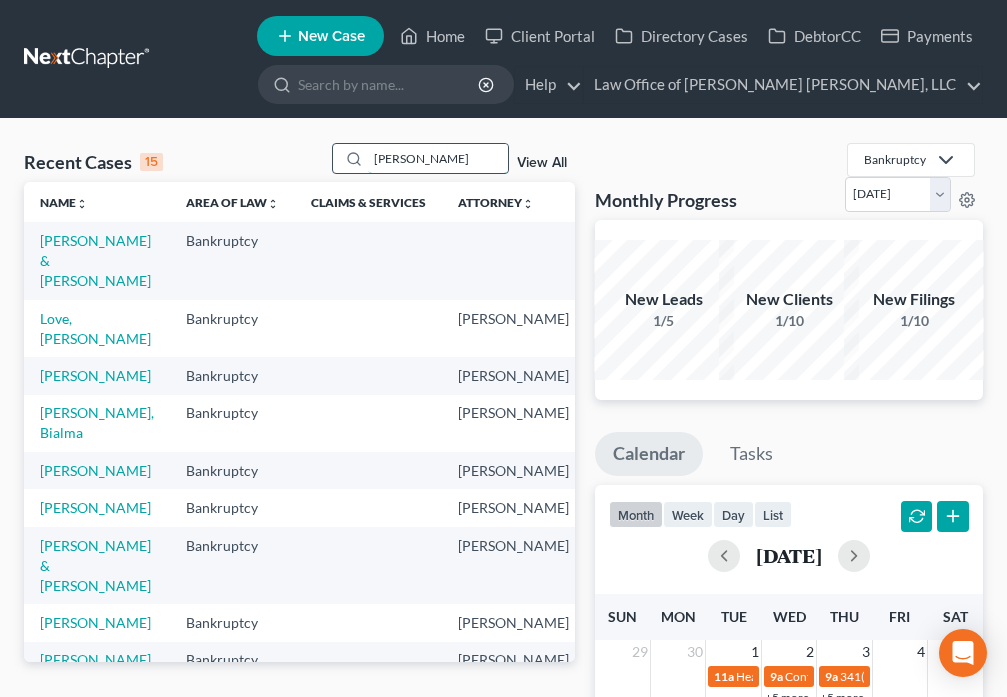 type on "[PERSON_NAME]" 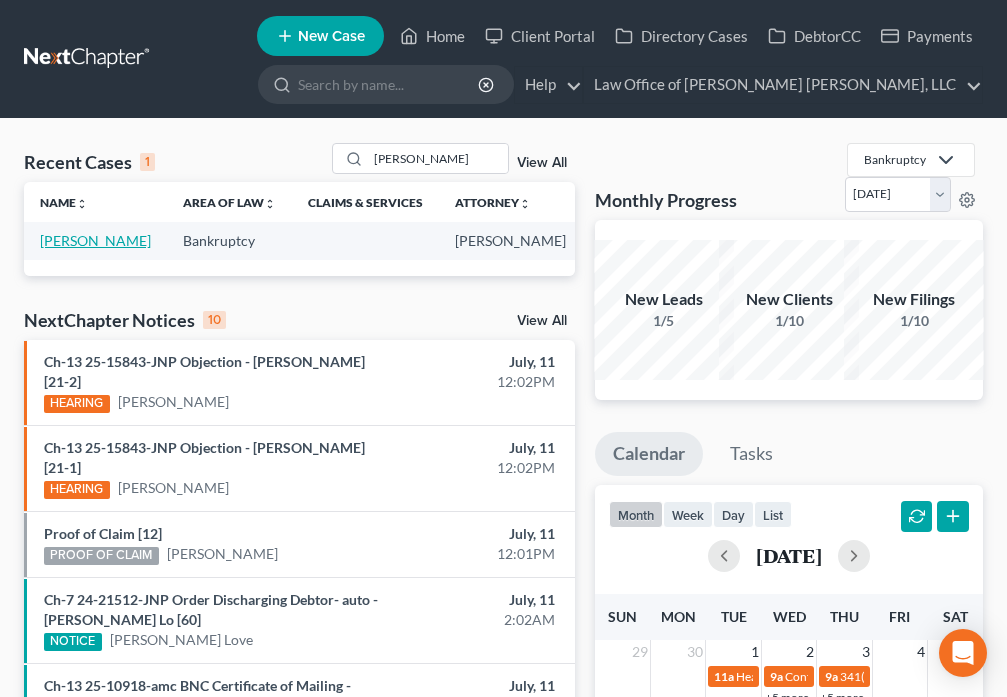 click on "[PERSON_NAME]" at bounding box center [95, 240] 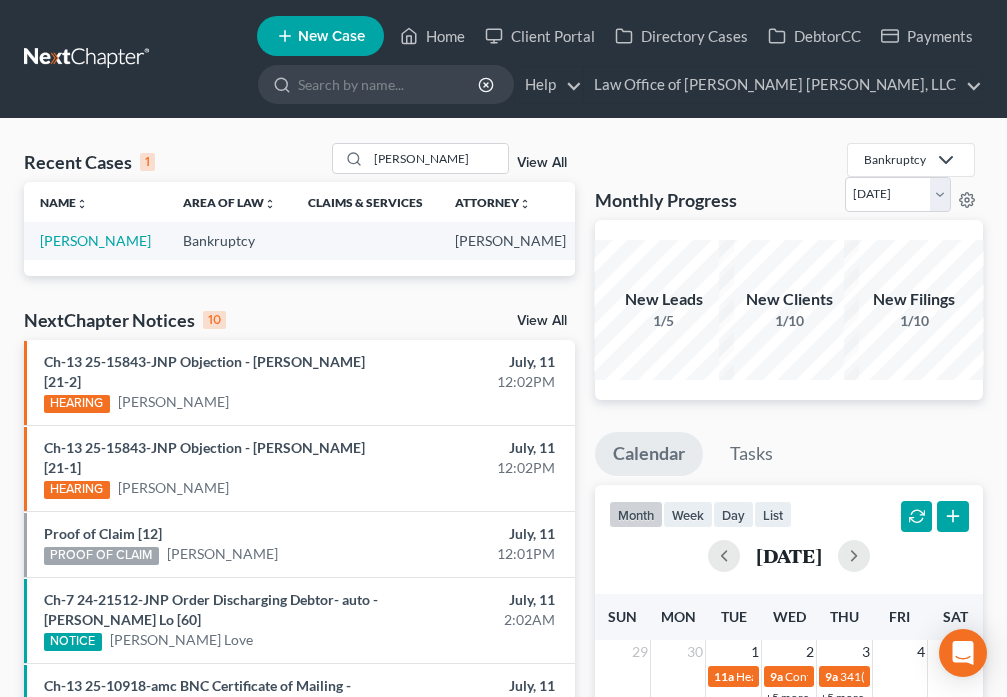 select on "6" 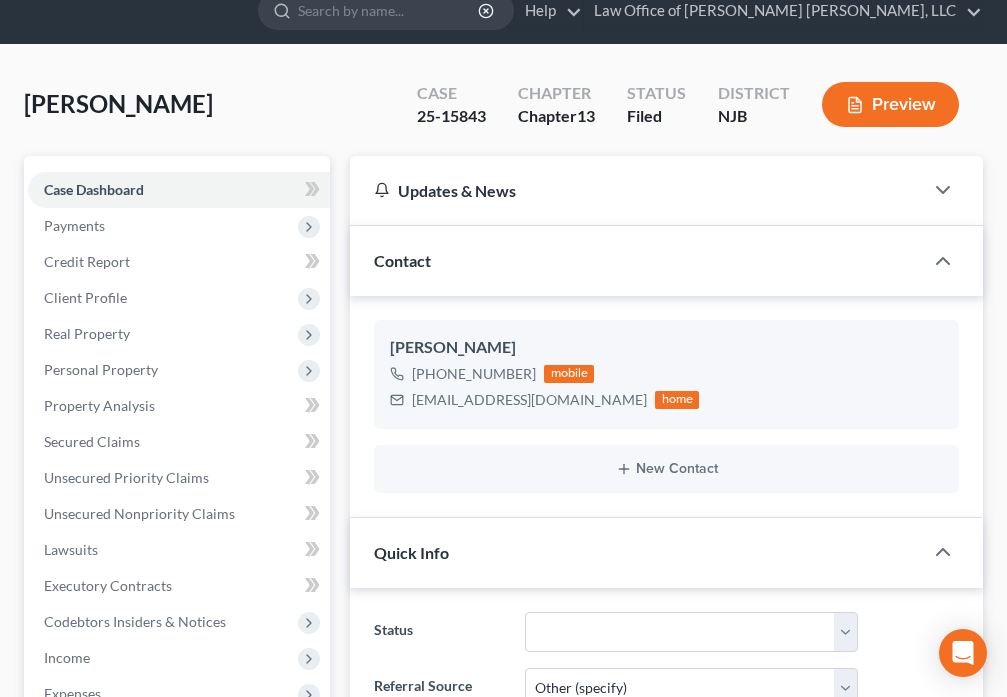scroll, scrollTop: 327, scrollLeft: 0, axis: vertical 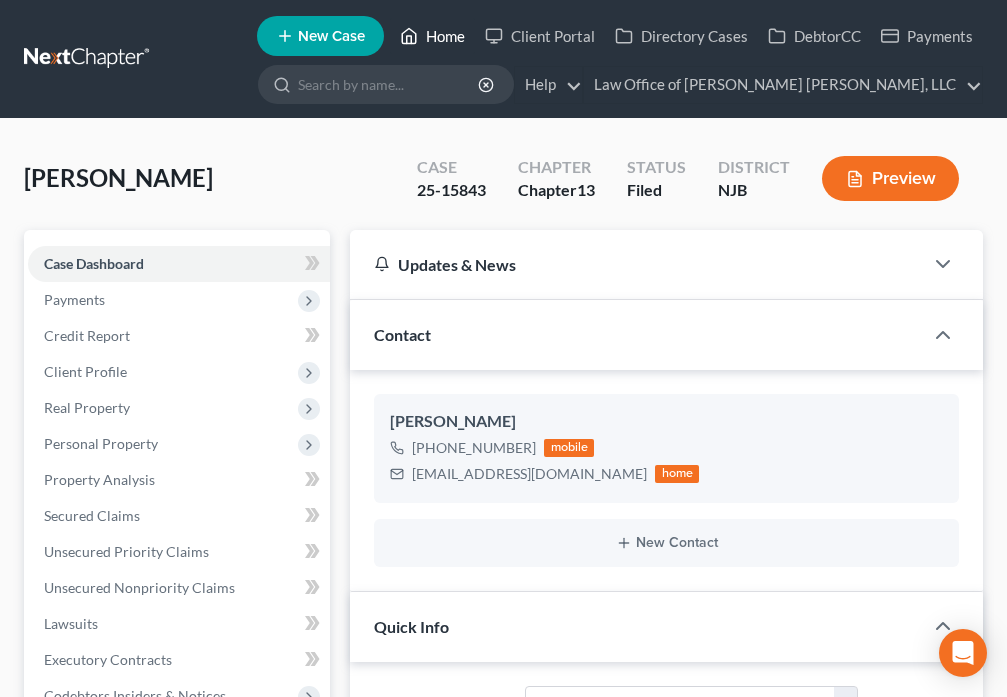 click on "Home" at bounding box center (432, 36) 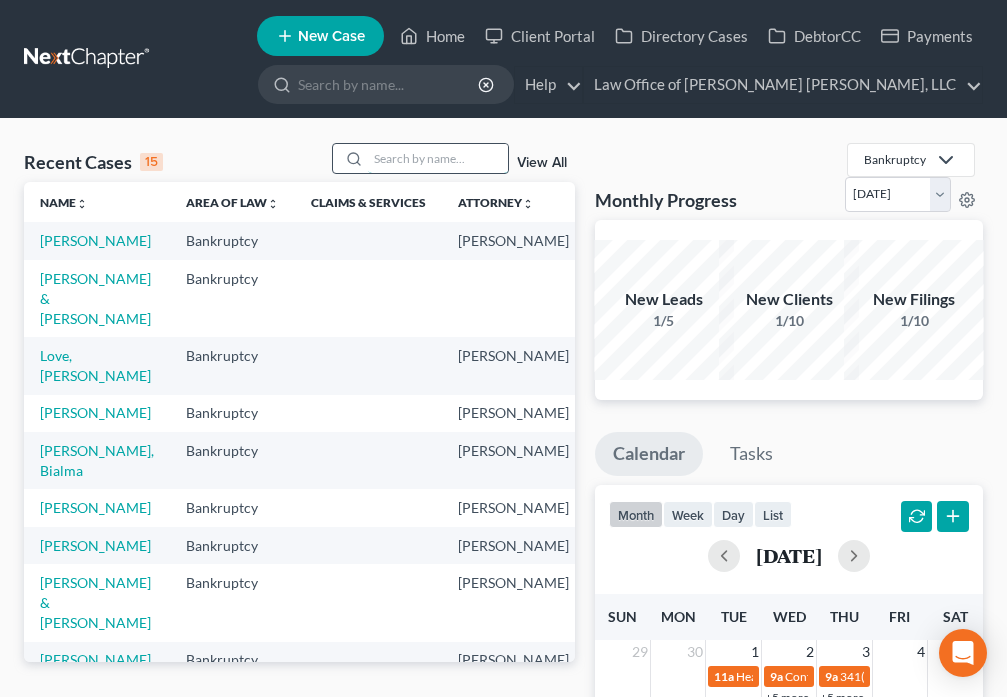 click at bounding box center [438, 158] 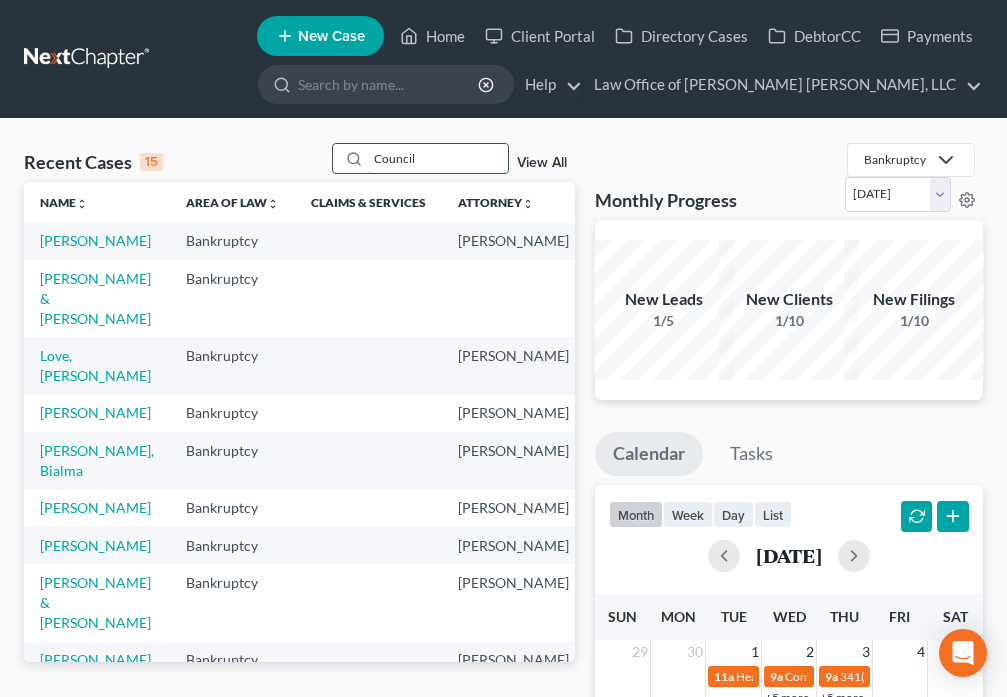 type on "Council" 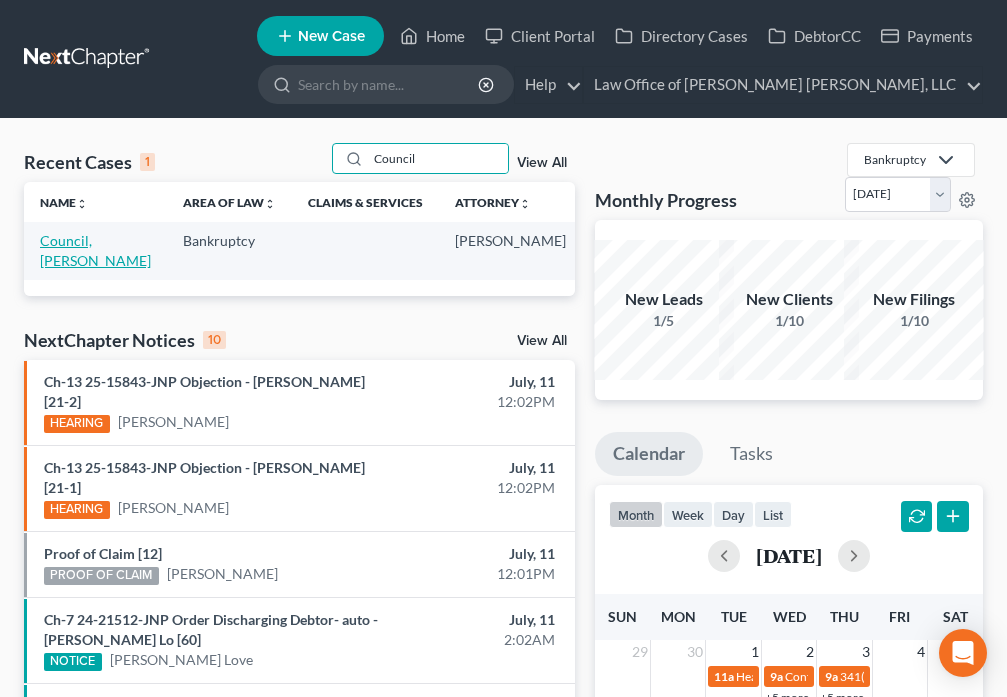 click on "Council, [PERSON_NAME]" at bounding box center [95, 250] 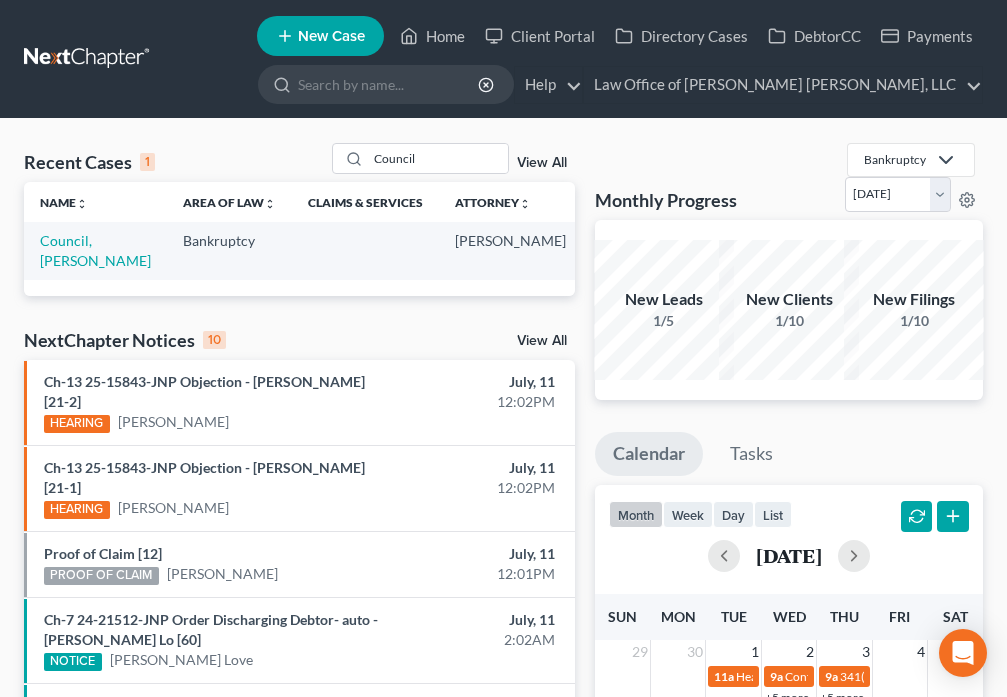 select on "4" 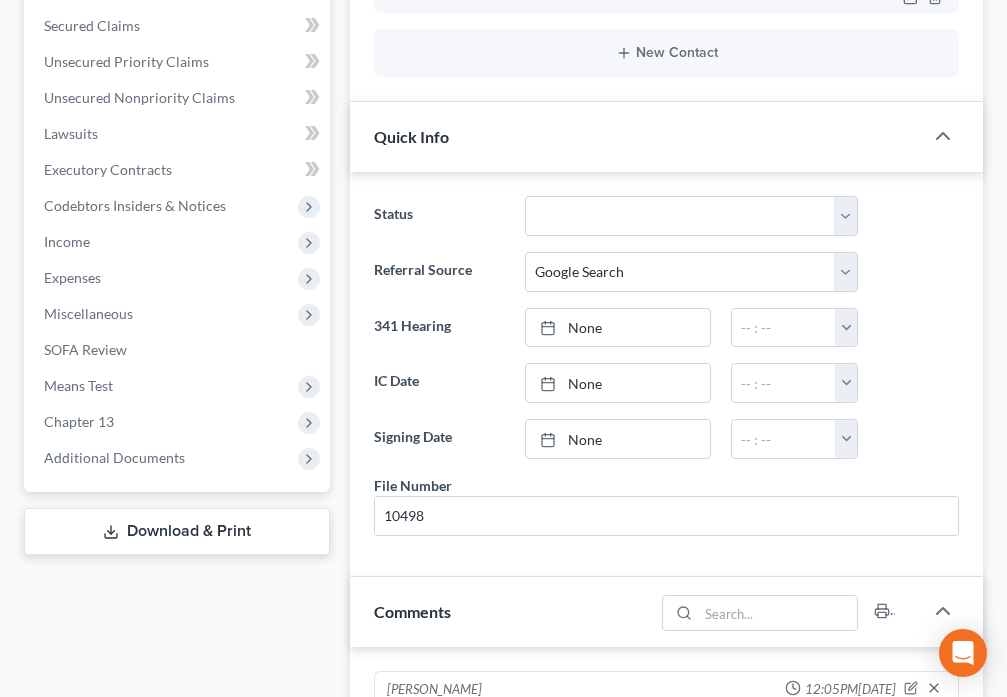 scroll, scrollTop: 0, scrollLeft: 0, axis: both 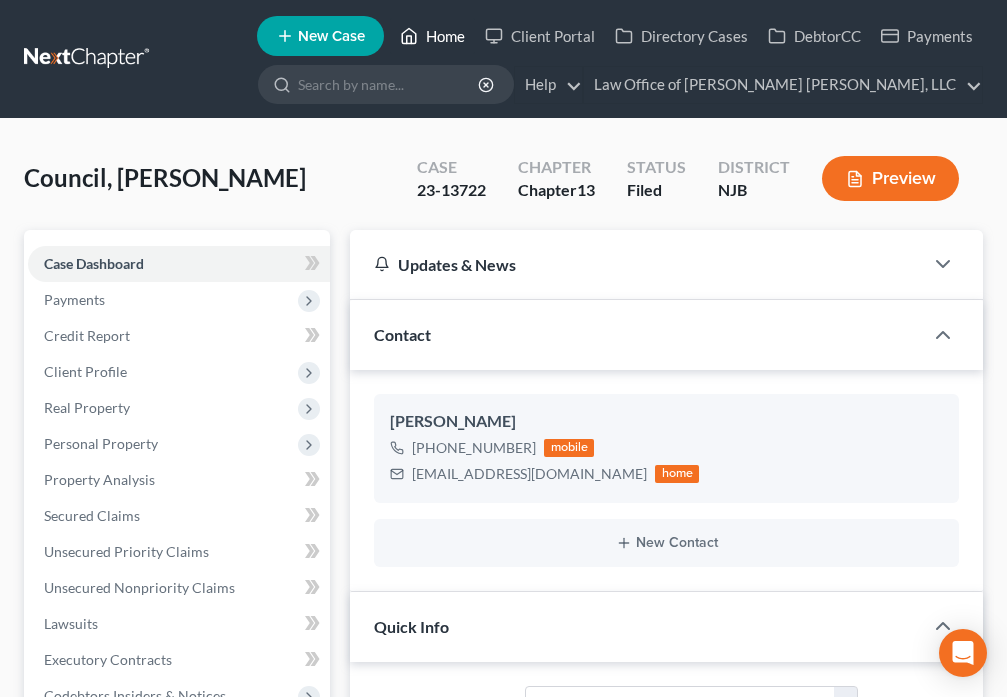 click 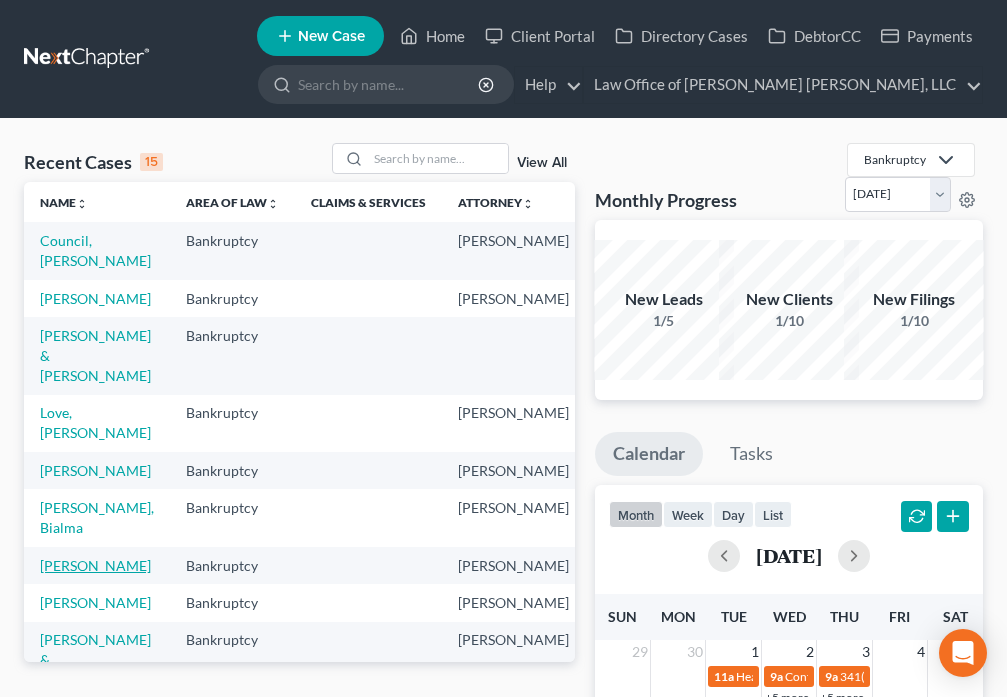 click on "[PERSON_NAME]" at bounding box center (95, 565) 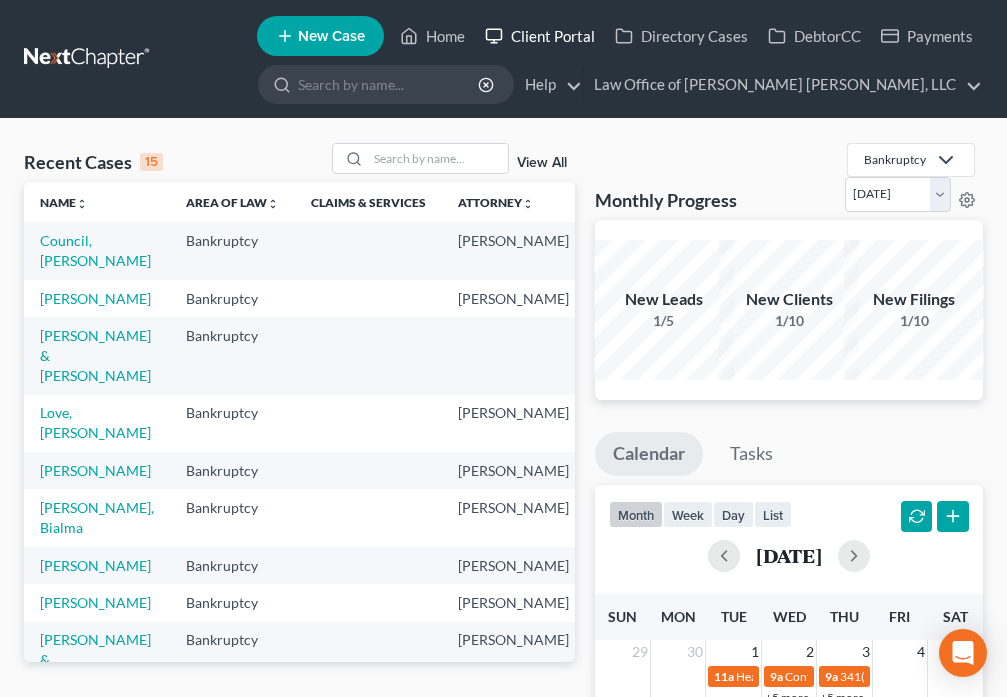 select on "6" 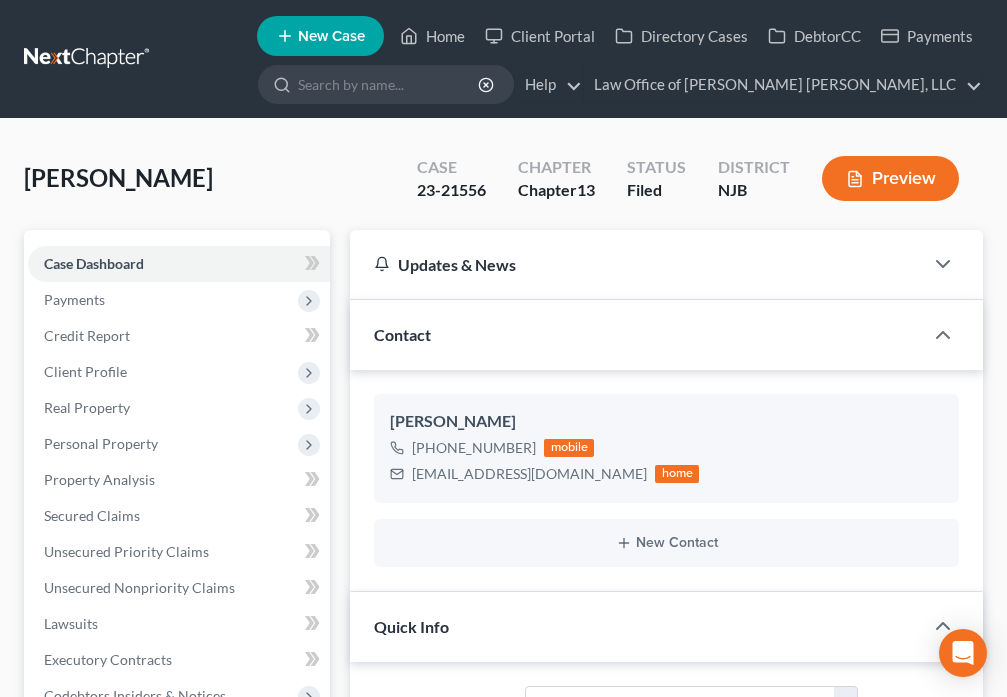 scroll, scrollTop: 794, scrollLeft: 0, axis: vertical 